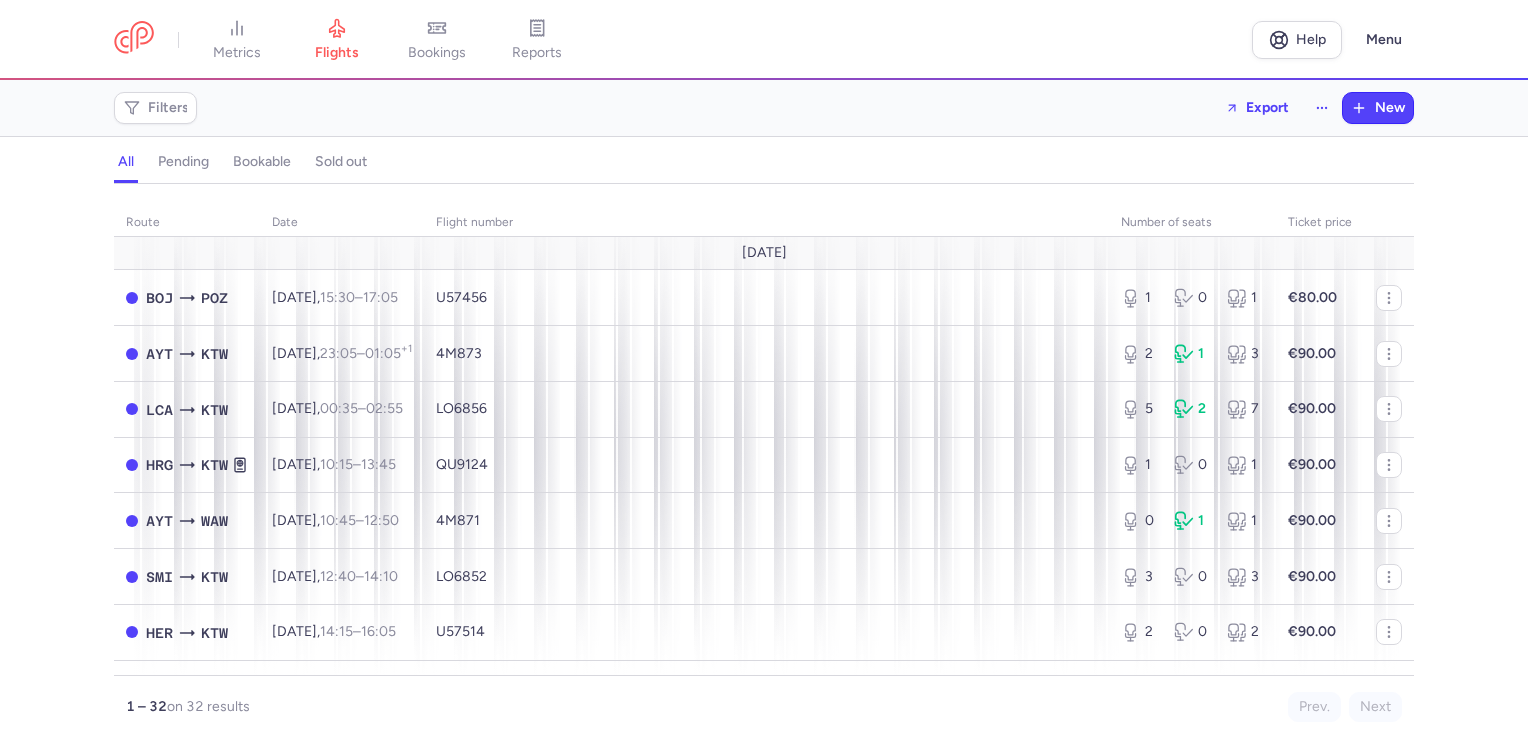 scroll, scrollTop: 0, scrollLeft: 0, axis: both 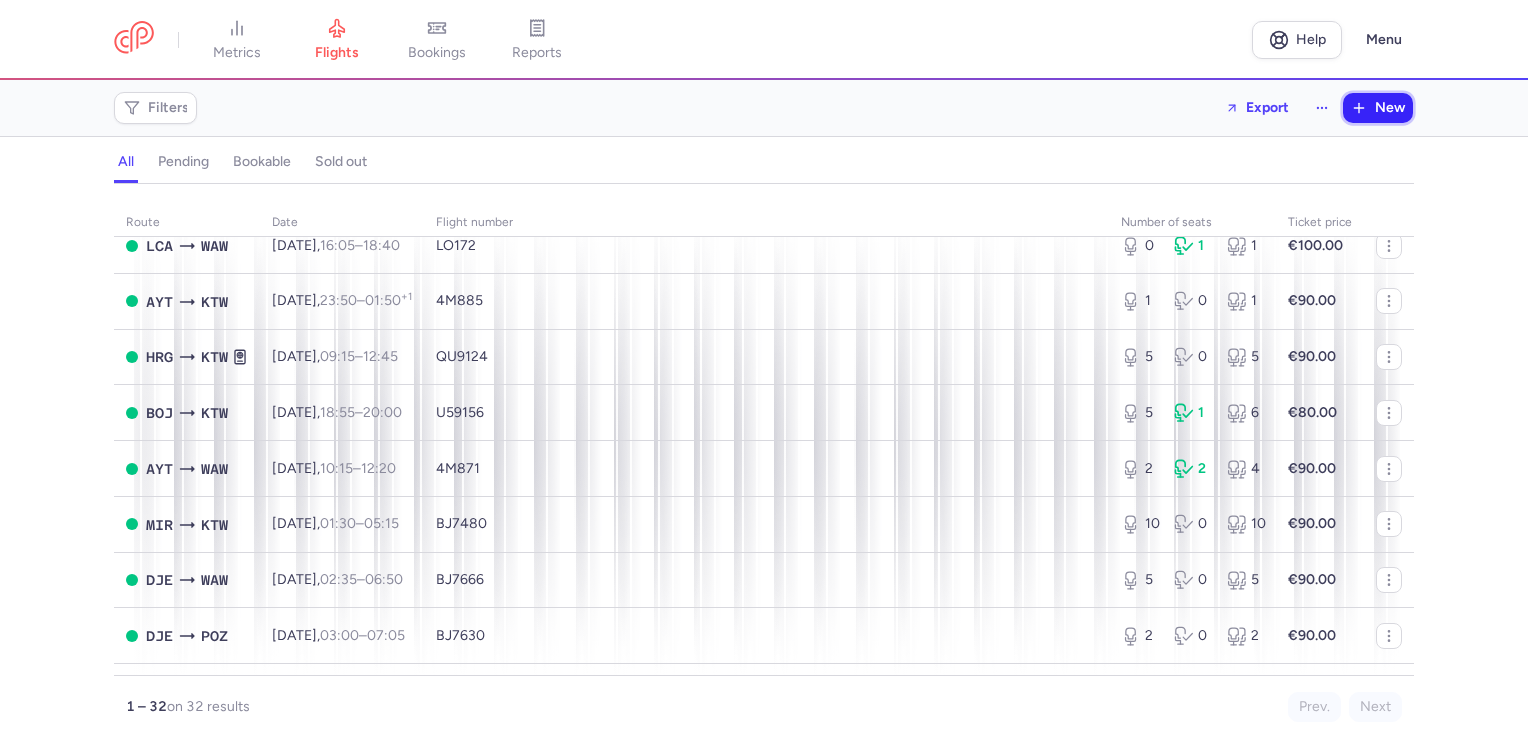 click on "New" at bounding box center (1390, 108) 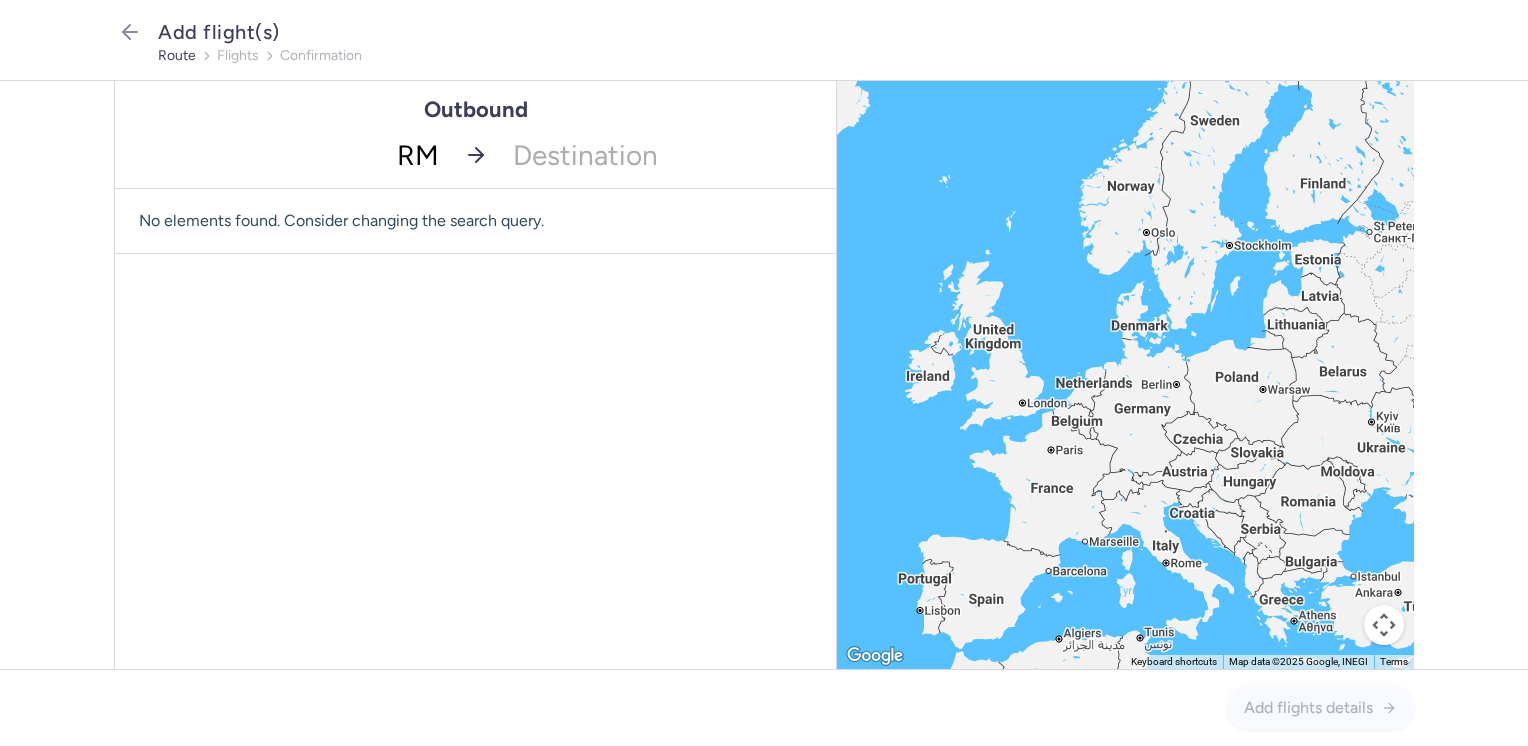 type on "RMF" 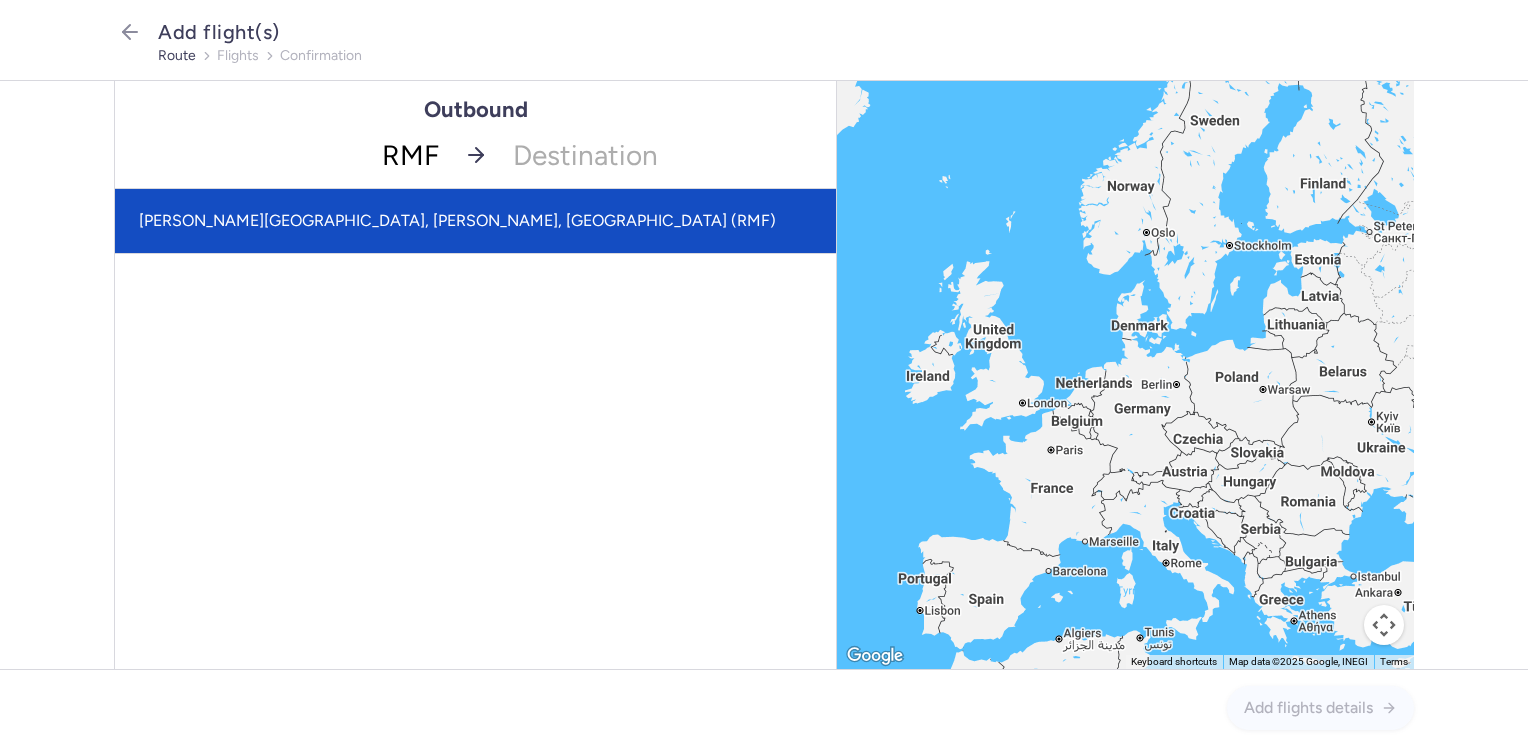 click on "[PERSON_NAME][GEOGRAPHIC_DATA], [PERSON_NAME], [GEOGRAPHIC_DATA] (RMF)" 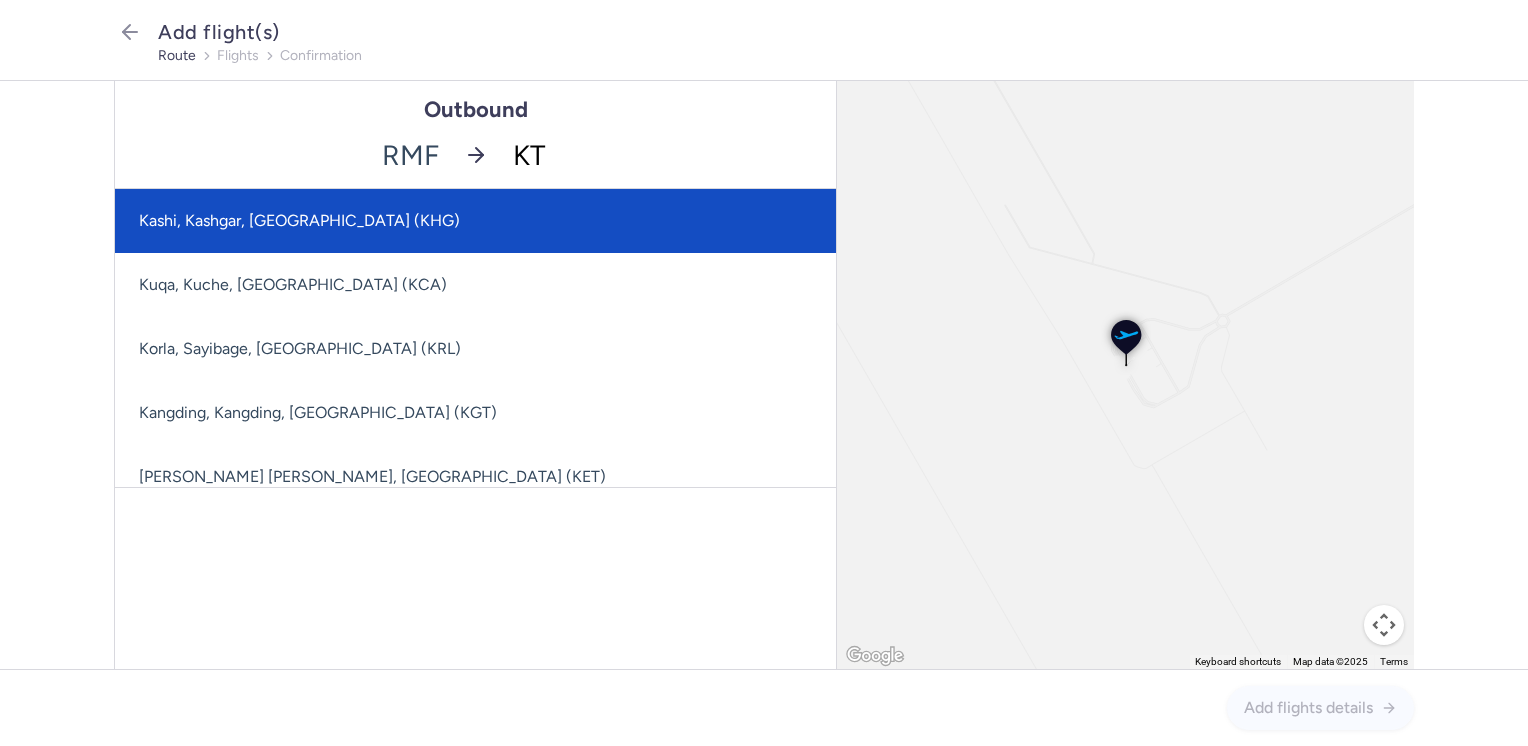 type on "KTW" 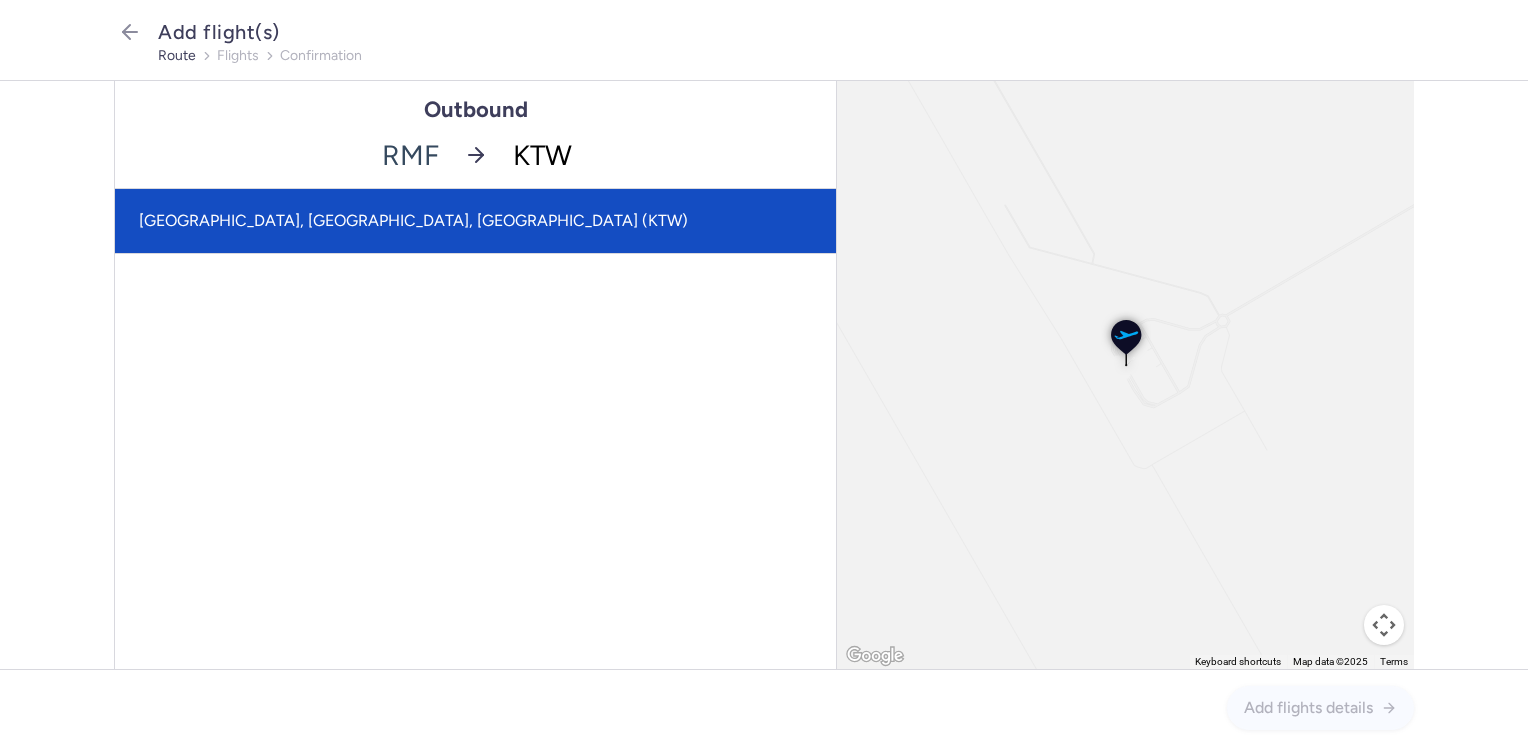 click on "[GEOGRAPHIC_DATA], [GEOGRAPHIC_DATA], [GEOGRAPHIC_DATA] (KTW)" at bounding box center (475, 221) 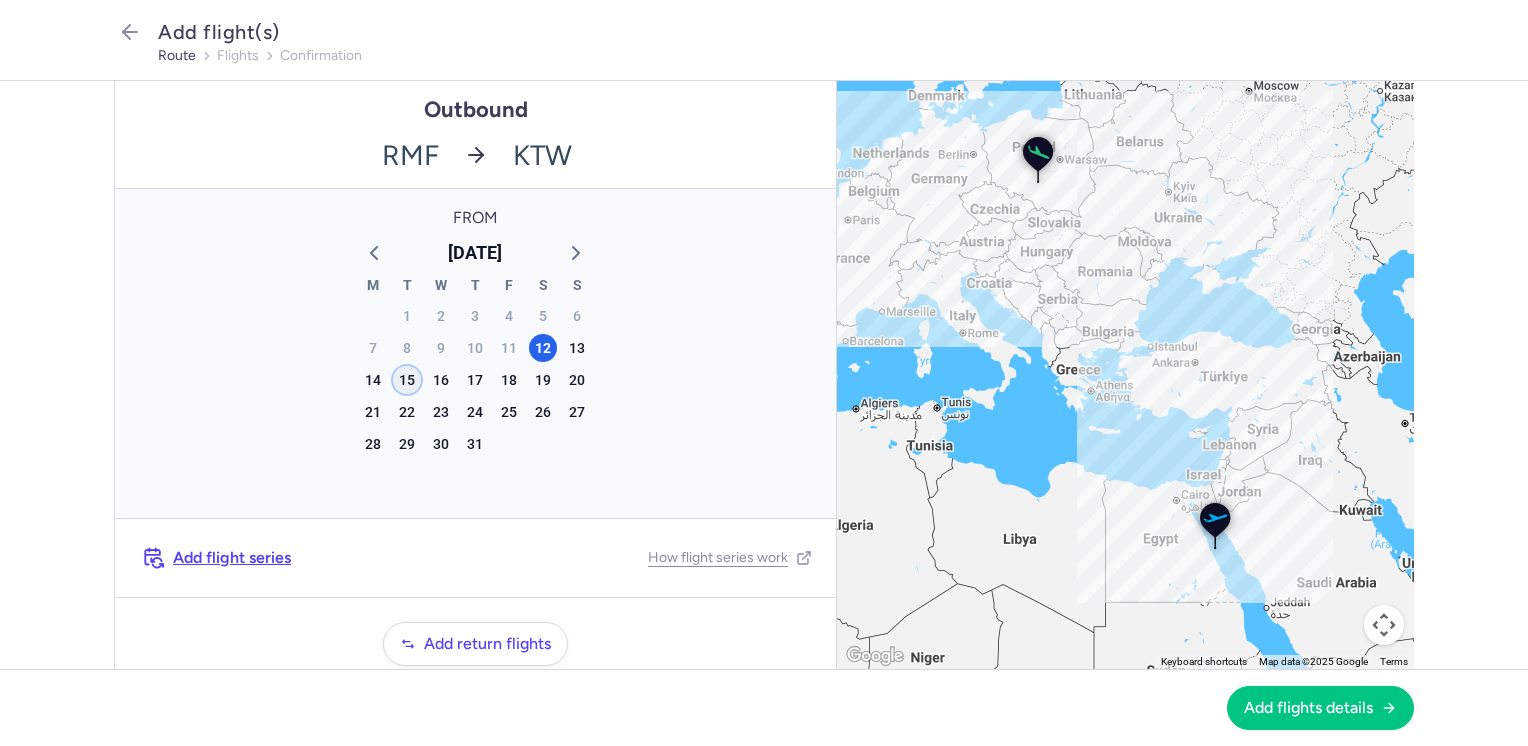 click on "15" 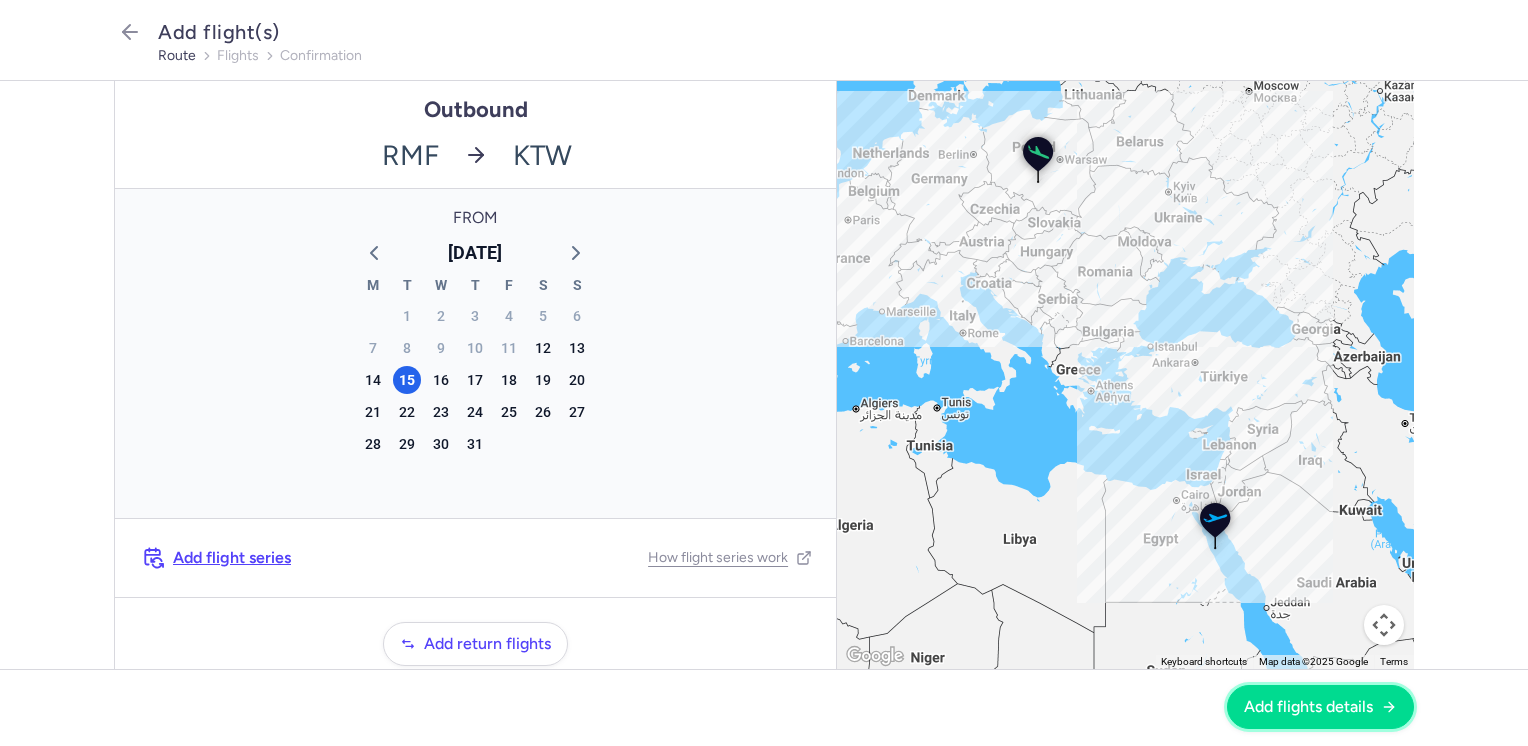 drag, startPoint x: 1313, startPoint y: 710, endPoint x: 1296, endPoint y: 702, distance: 18.788294 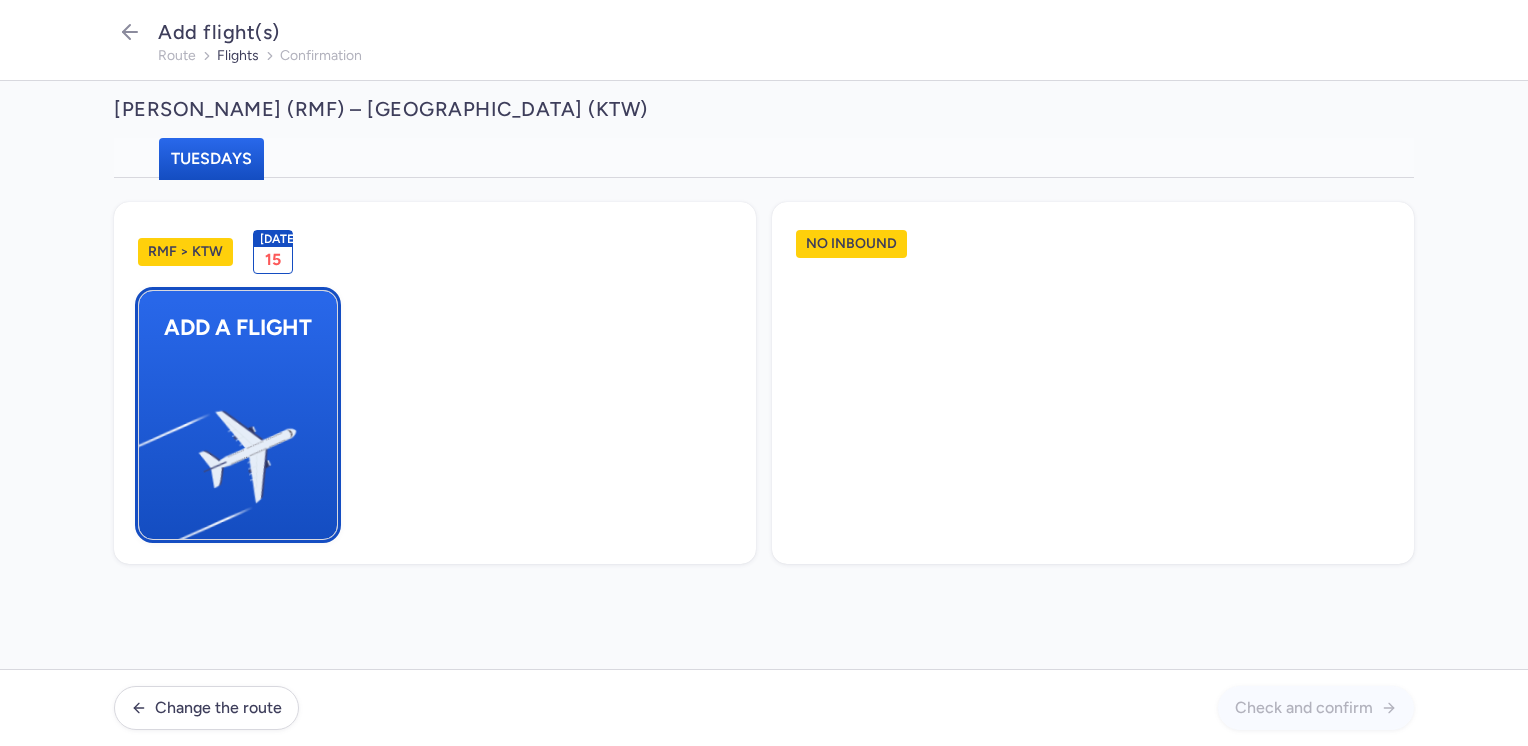 click at bounding box center (149, 448) 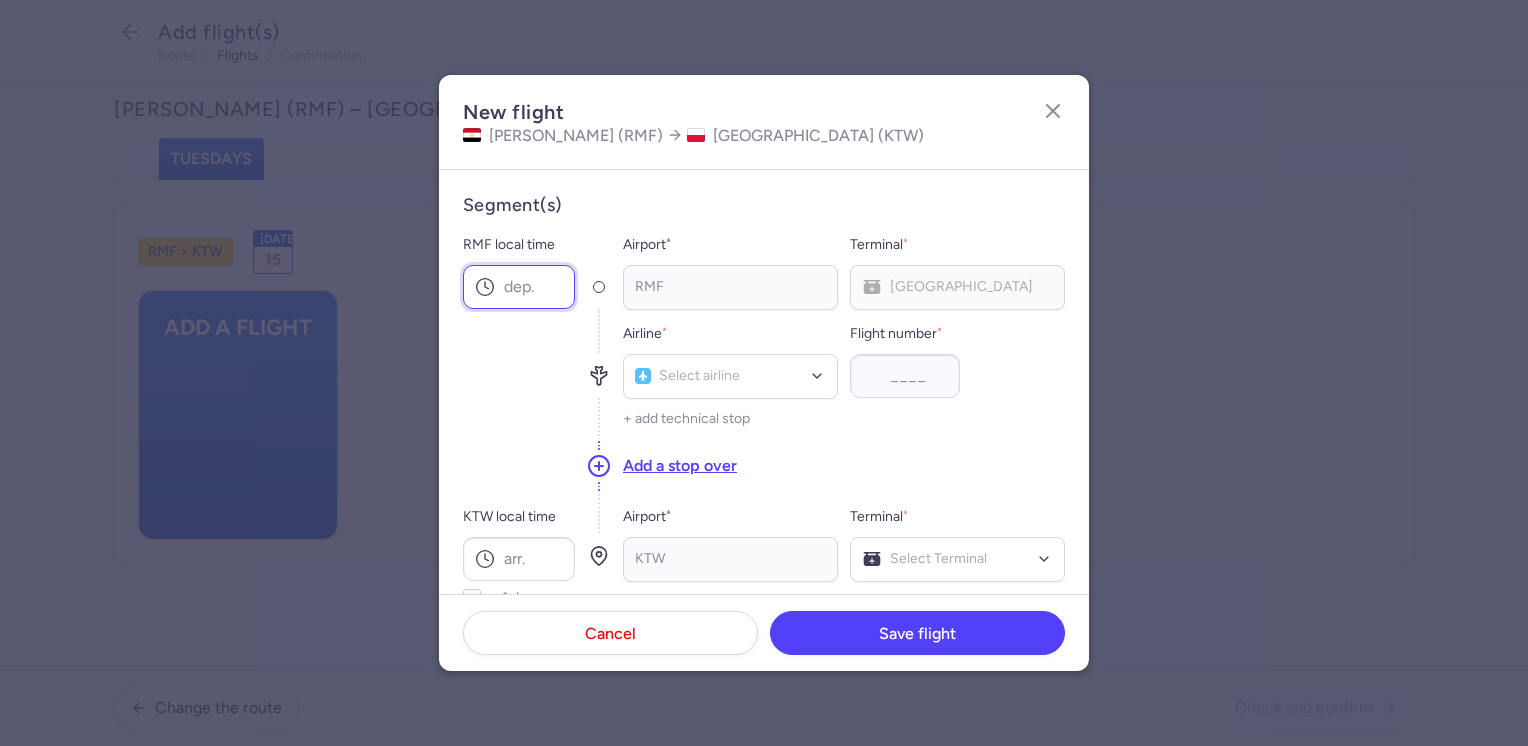 click on "RMF local time" at bounding box center [519, 287] 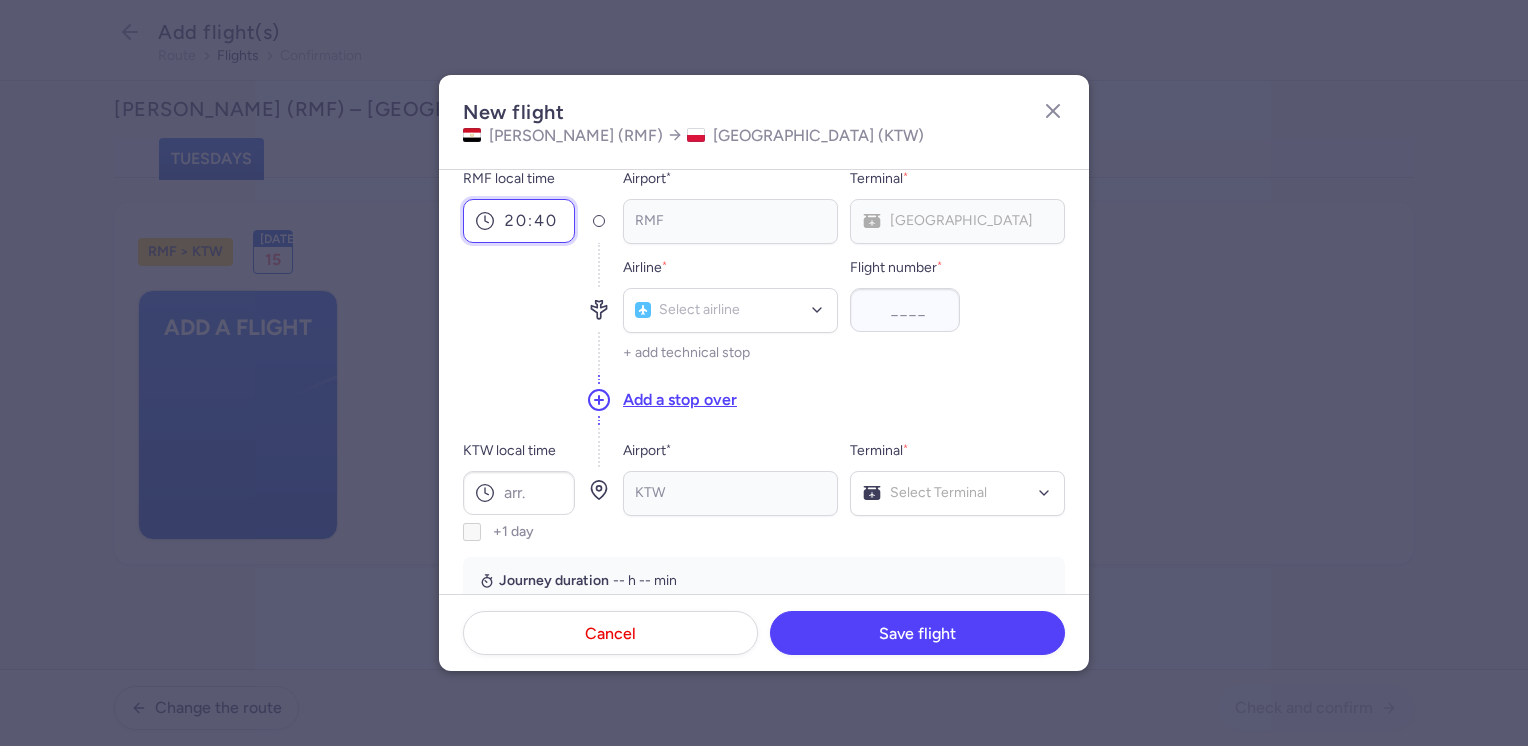 scroll, scrollTop: 100, scrollLeft: 0, axis: vertical 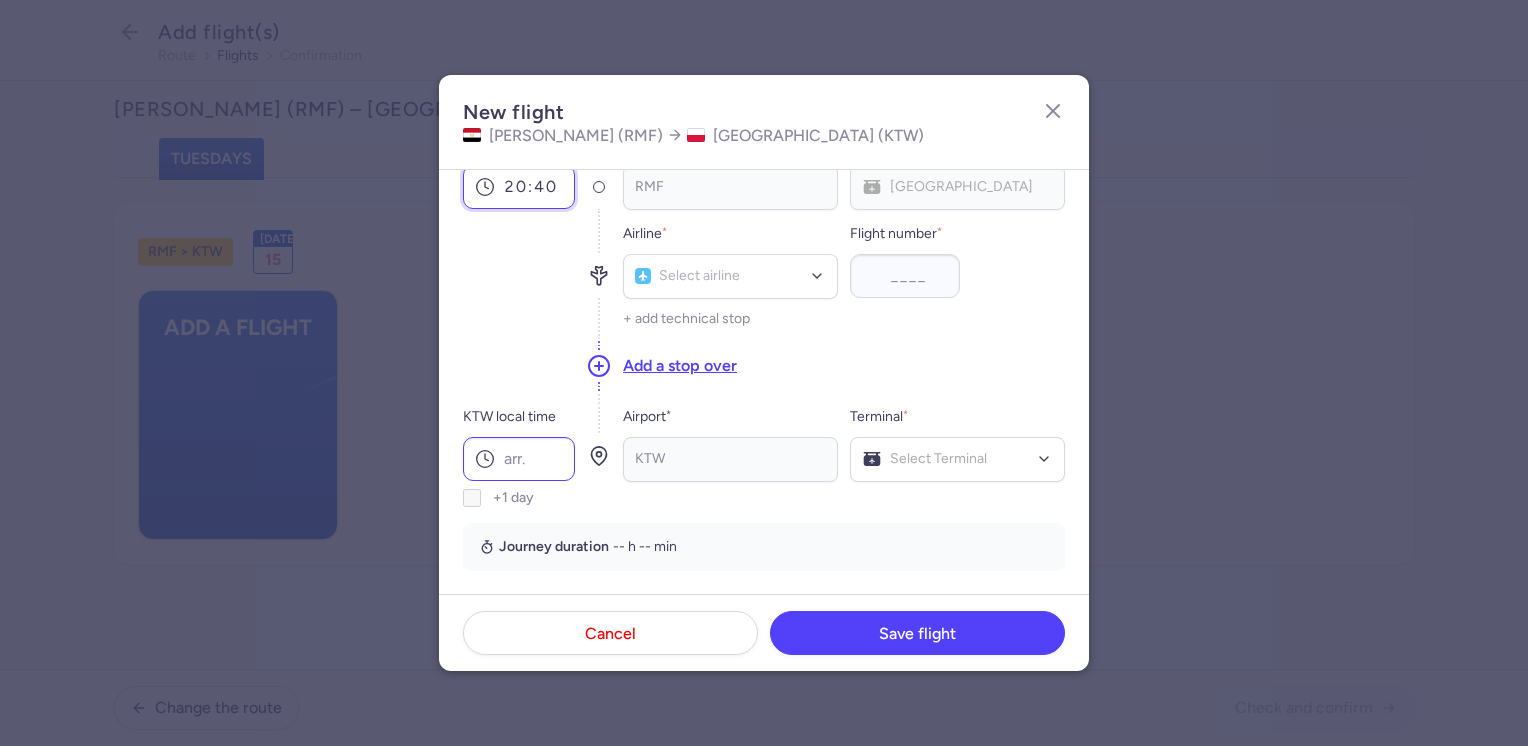 type on "20:40" 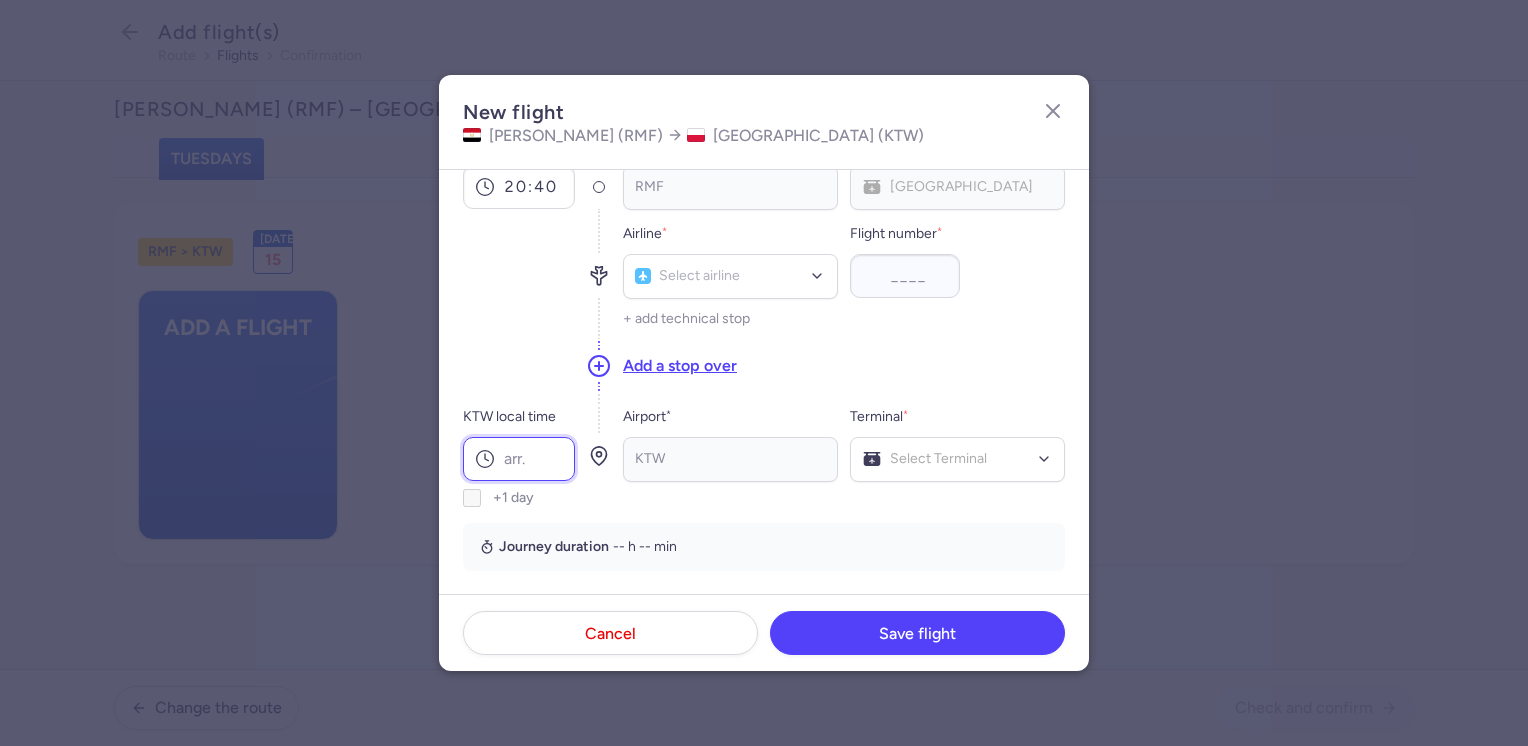 click on "KTW local time" at bounding box center (519, 459) 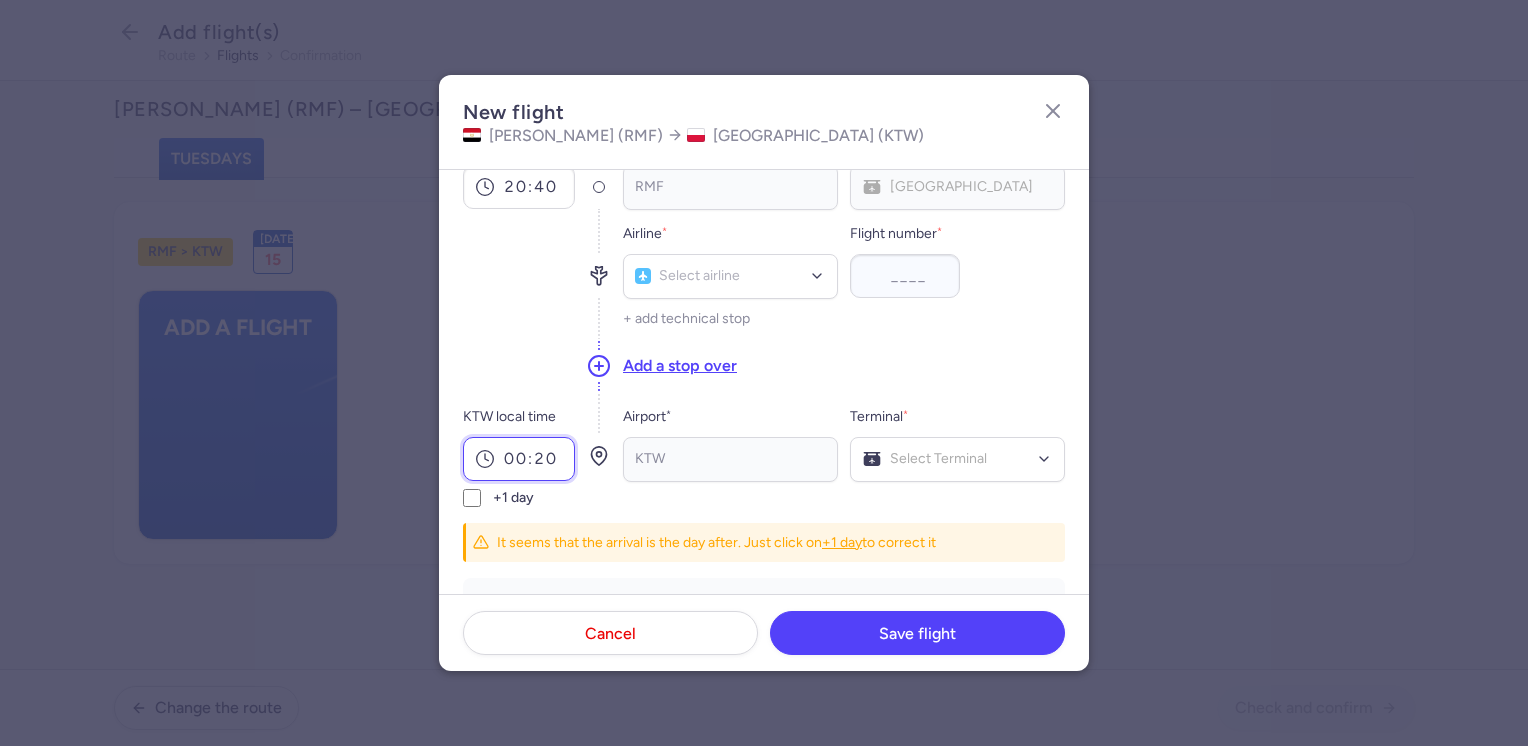 type on "00:20" 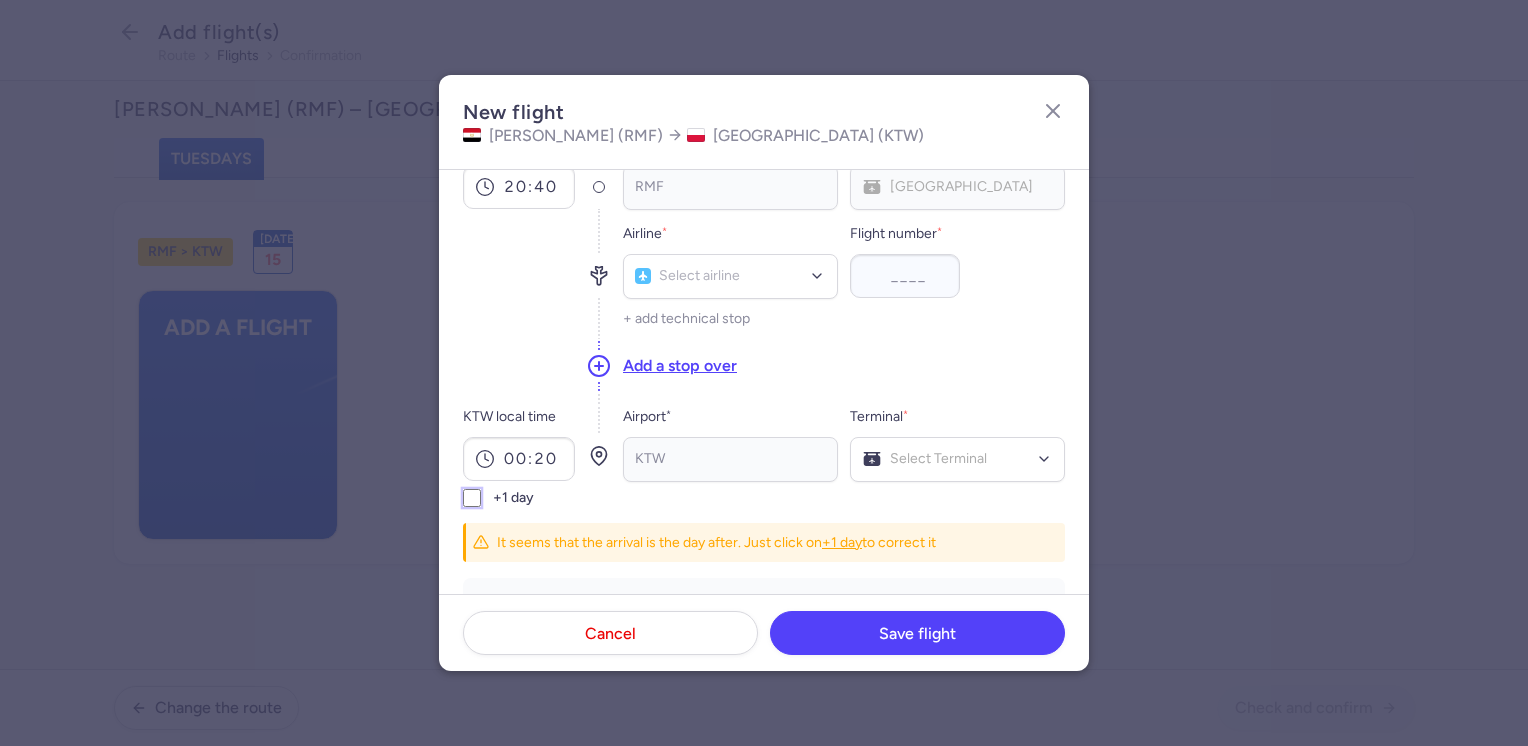 click on "+1 day" at bounding box center (472, 498) 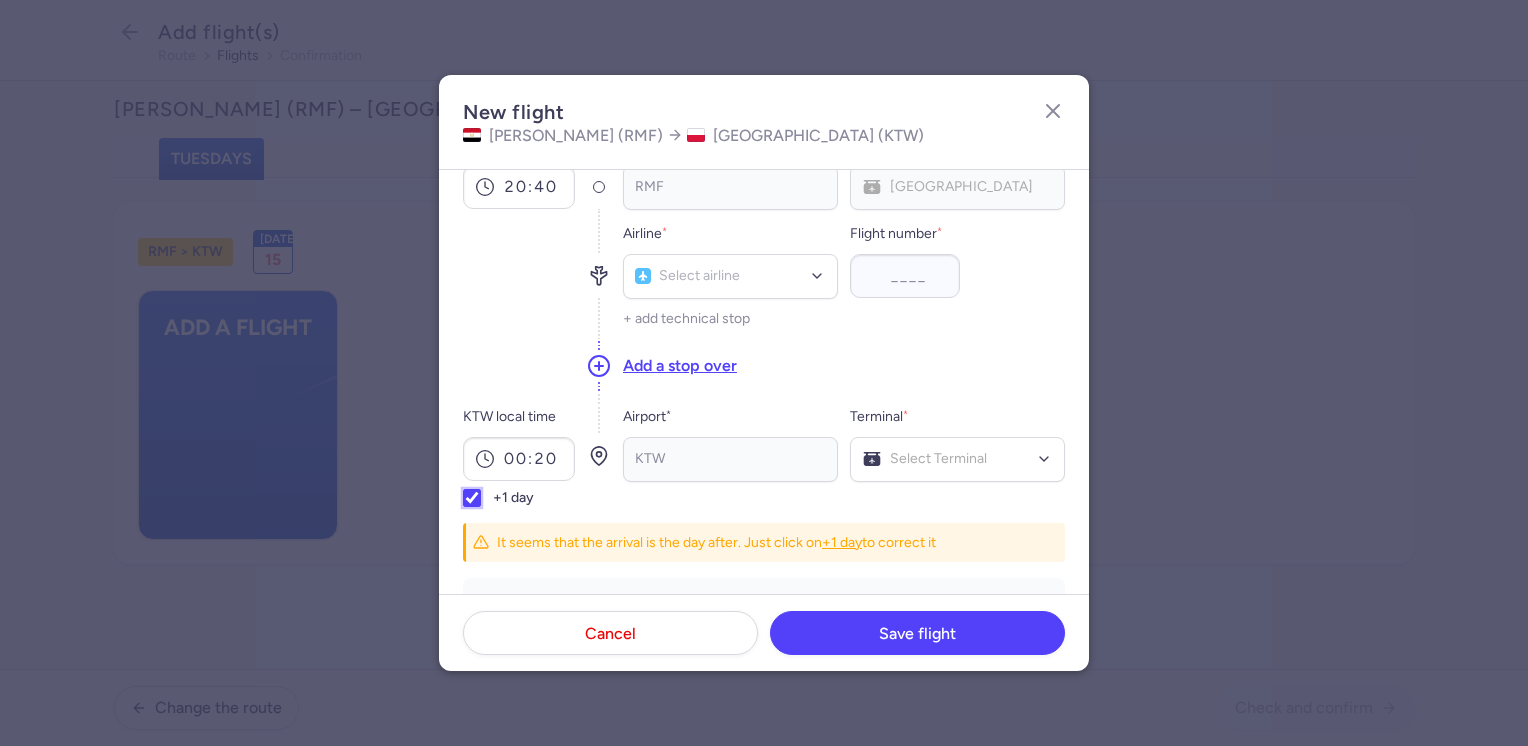 checkbox on "true" 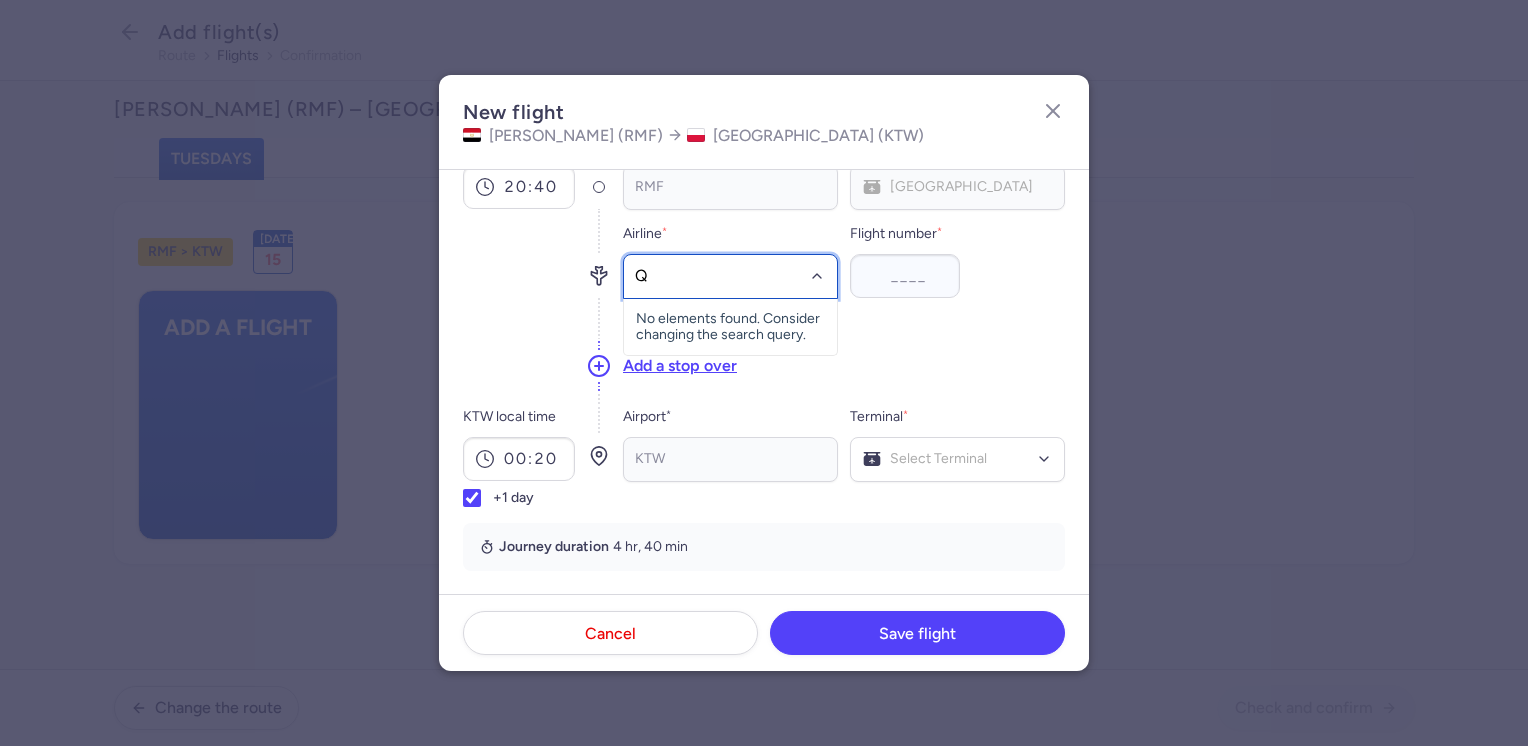 type on "QU" 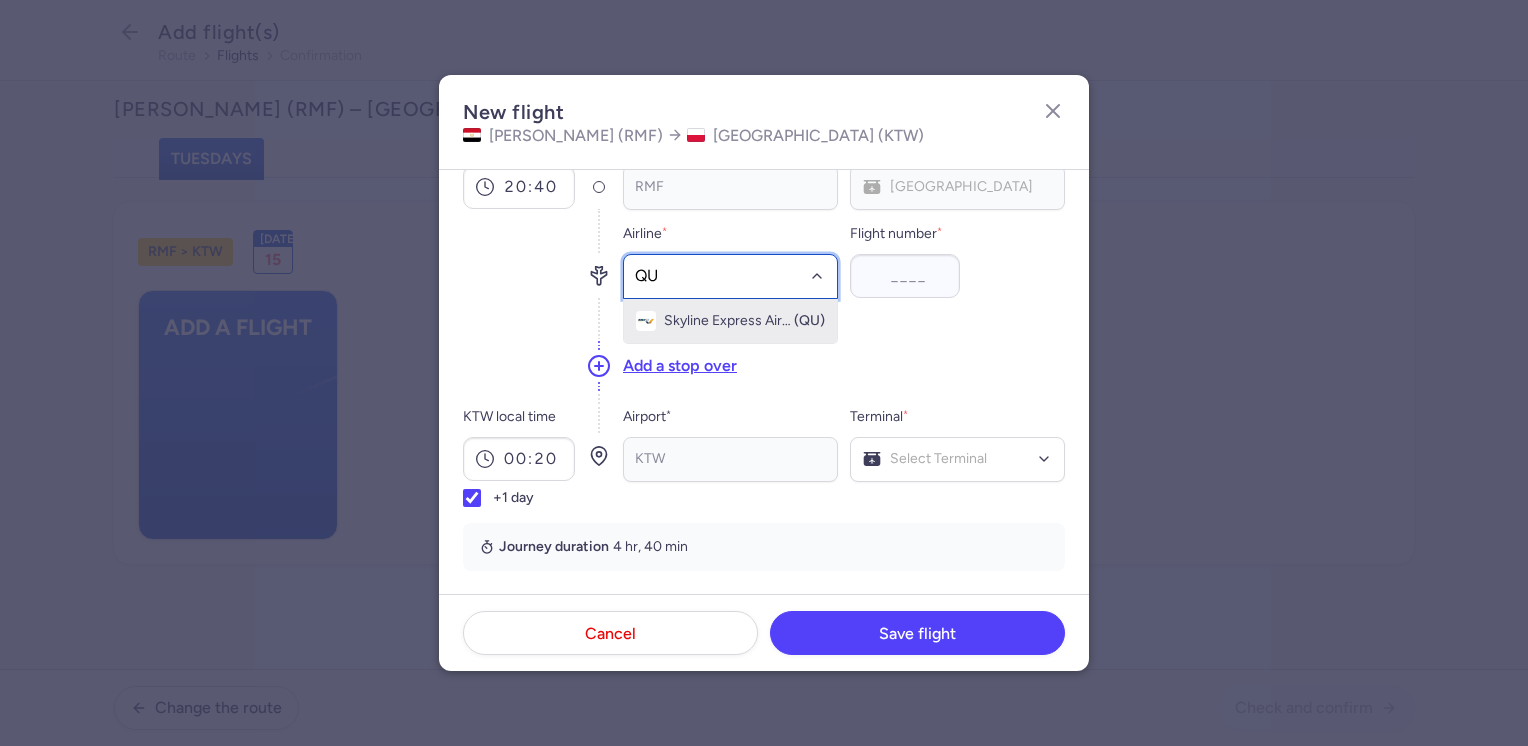 click on "Skyline Express Airlines" at bounding box center (728, 321) 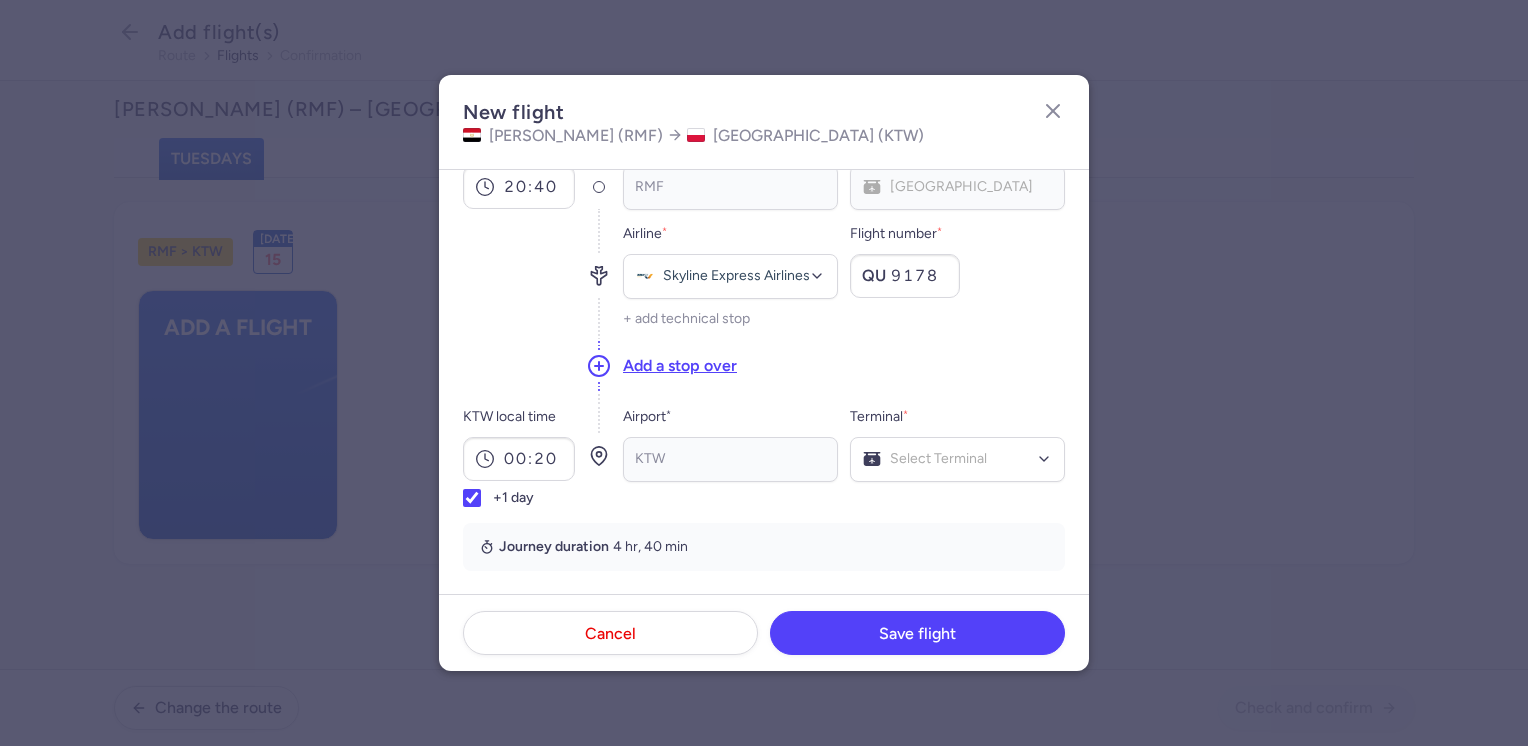 type on "9178" 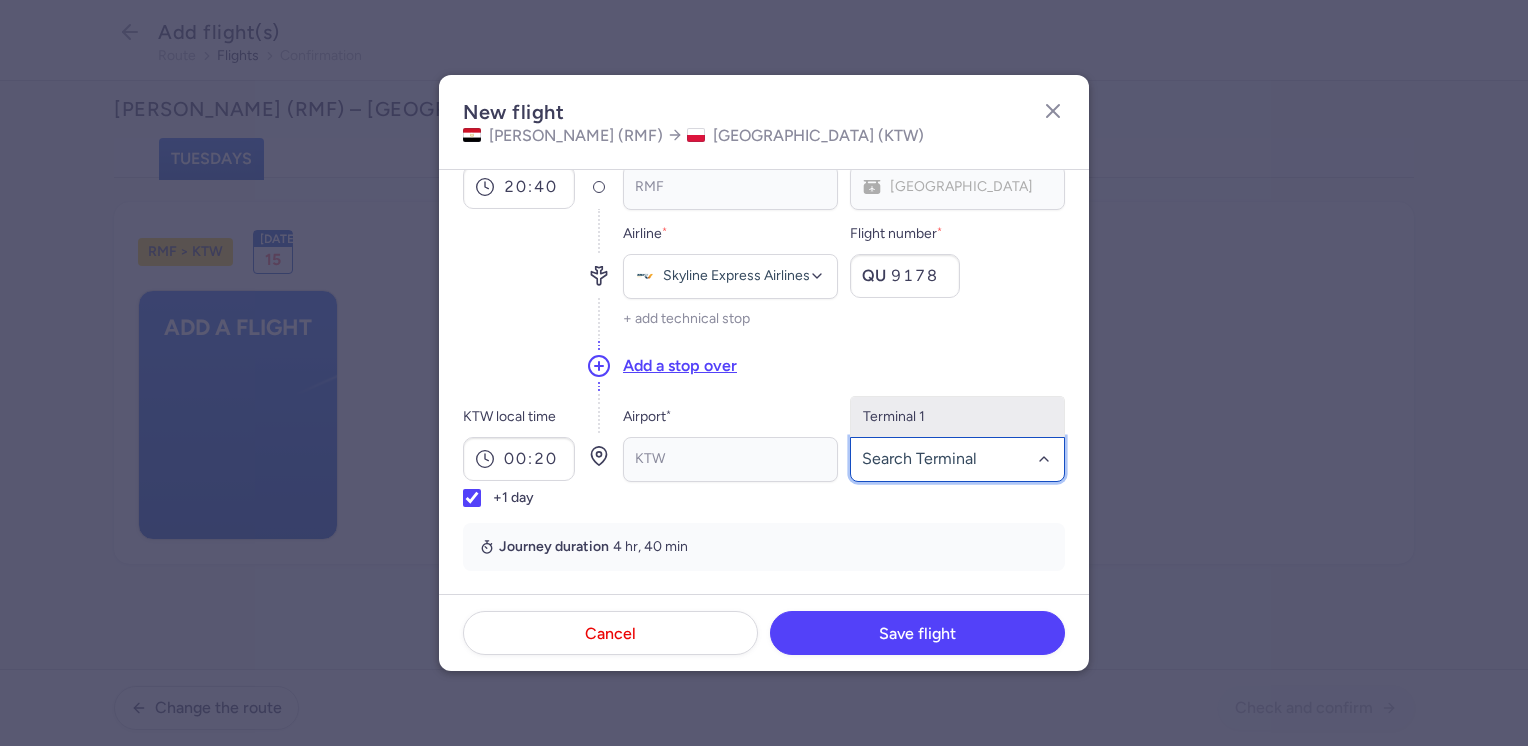 click on "Terminal 1" 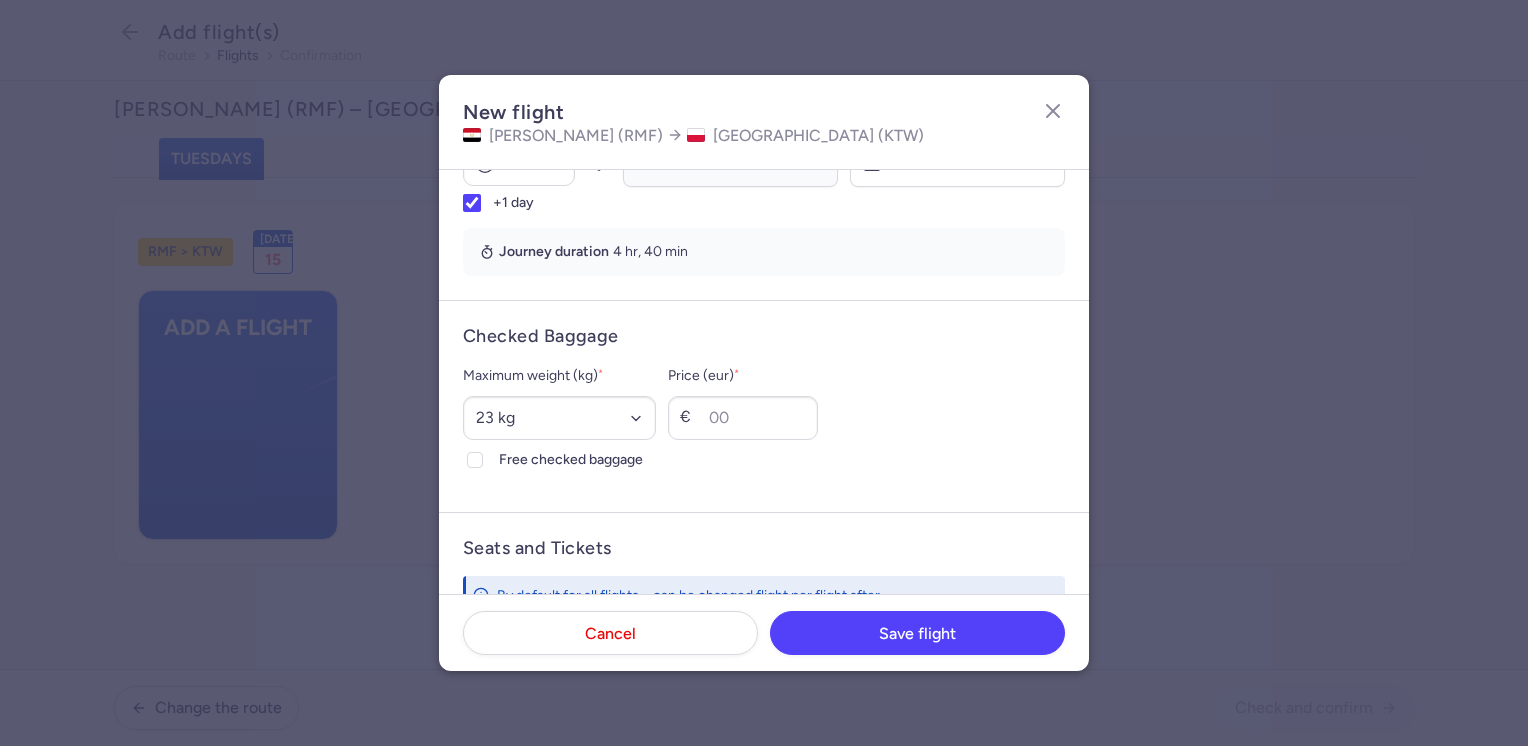 scroll, scrollTop: 400, scrollLeft: 0, axis: vertical 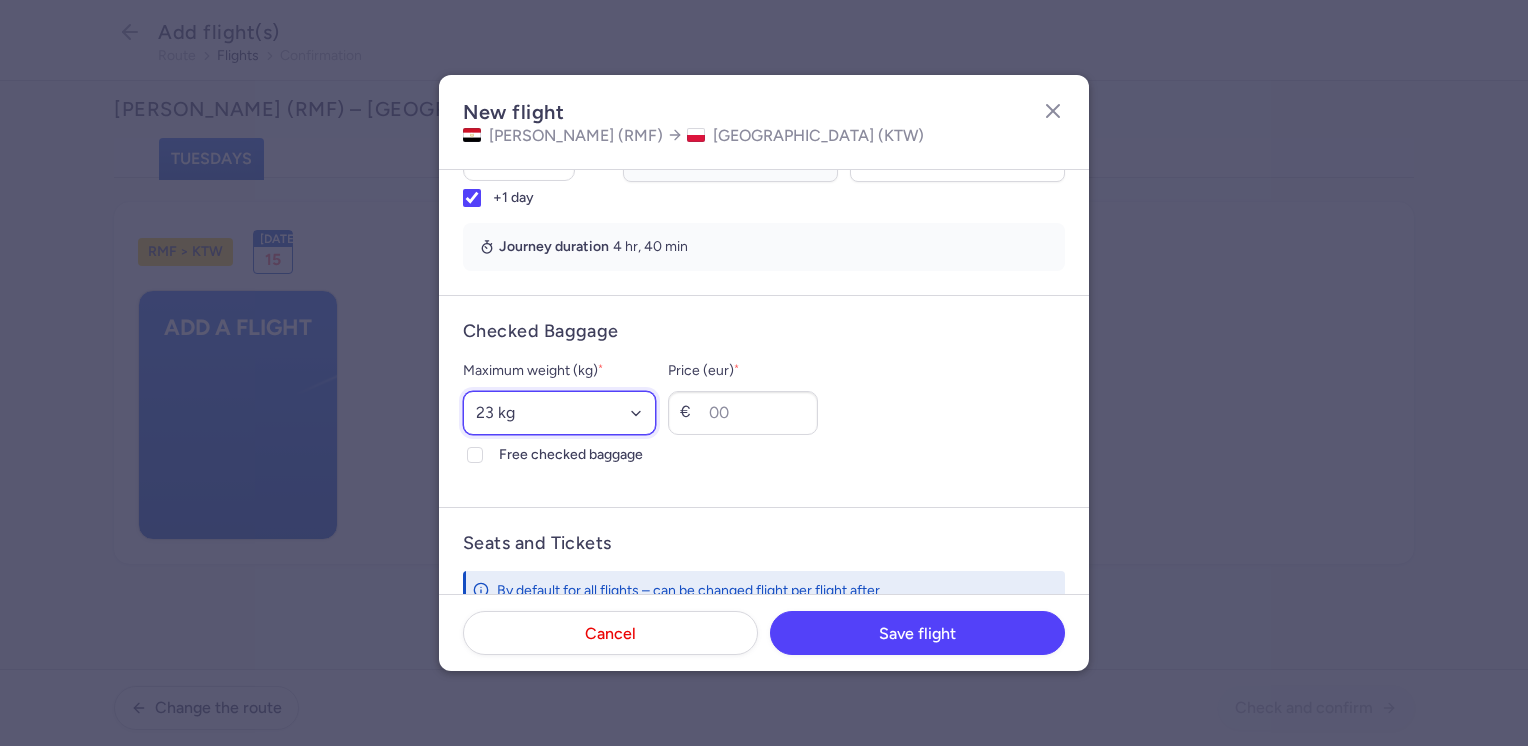 click on "Select an option 15 kg 16 kg 17 kg 18 kg 19 kg 20 kg 21 kg 22 kg 23 kg 24 kg 25 kg 26 kg 27 kg 28 kg 29 kg 30 kg 31 kg 32 kg 33 kg 34 kg 35 kg" at bounding box center (559, 413) 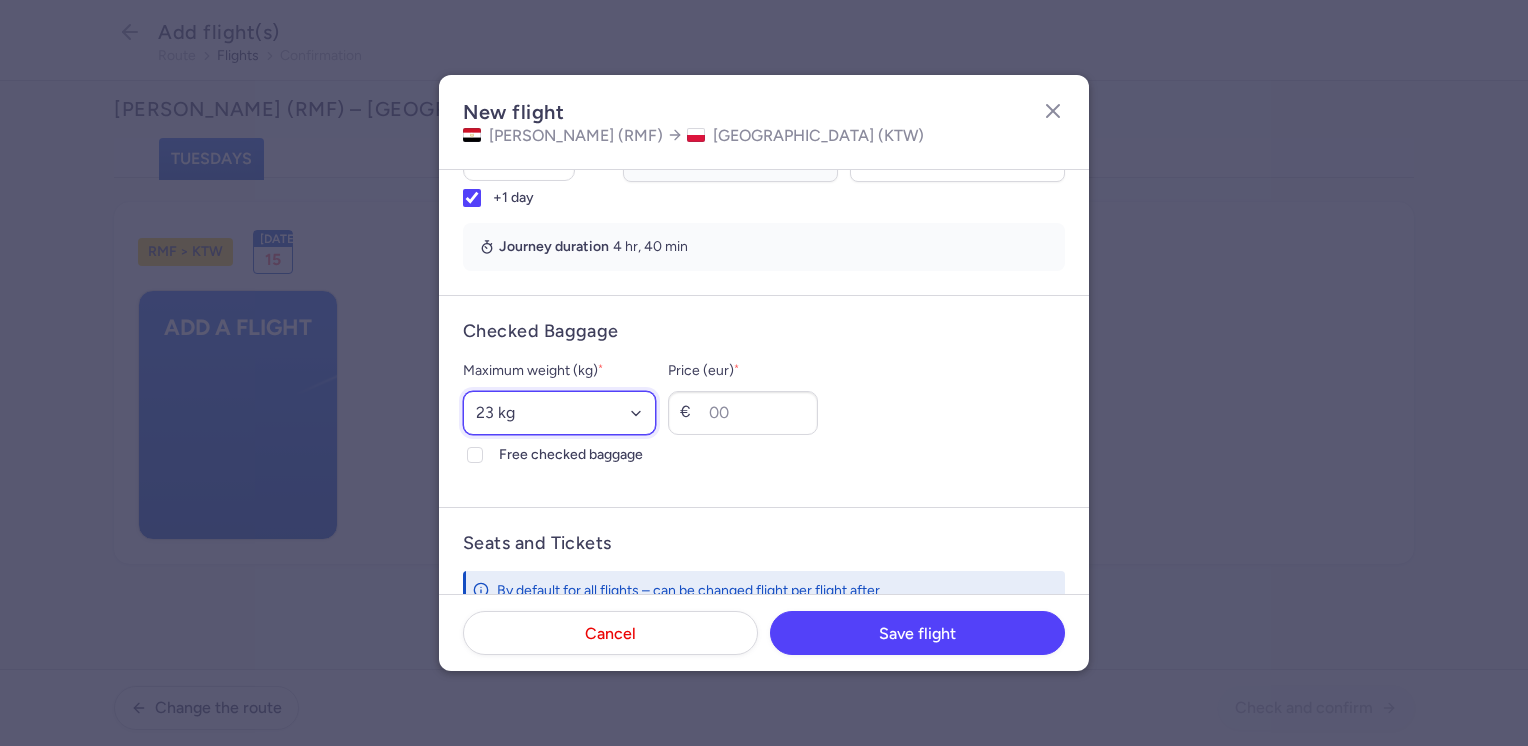select on "20" 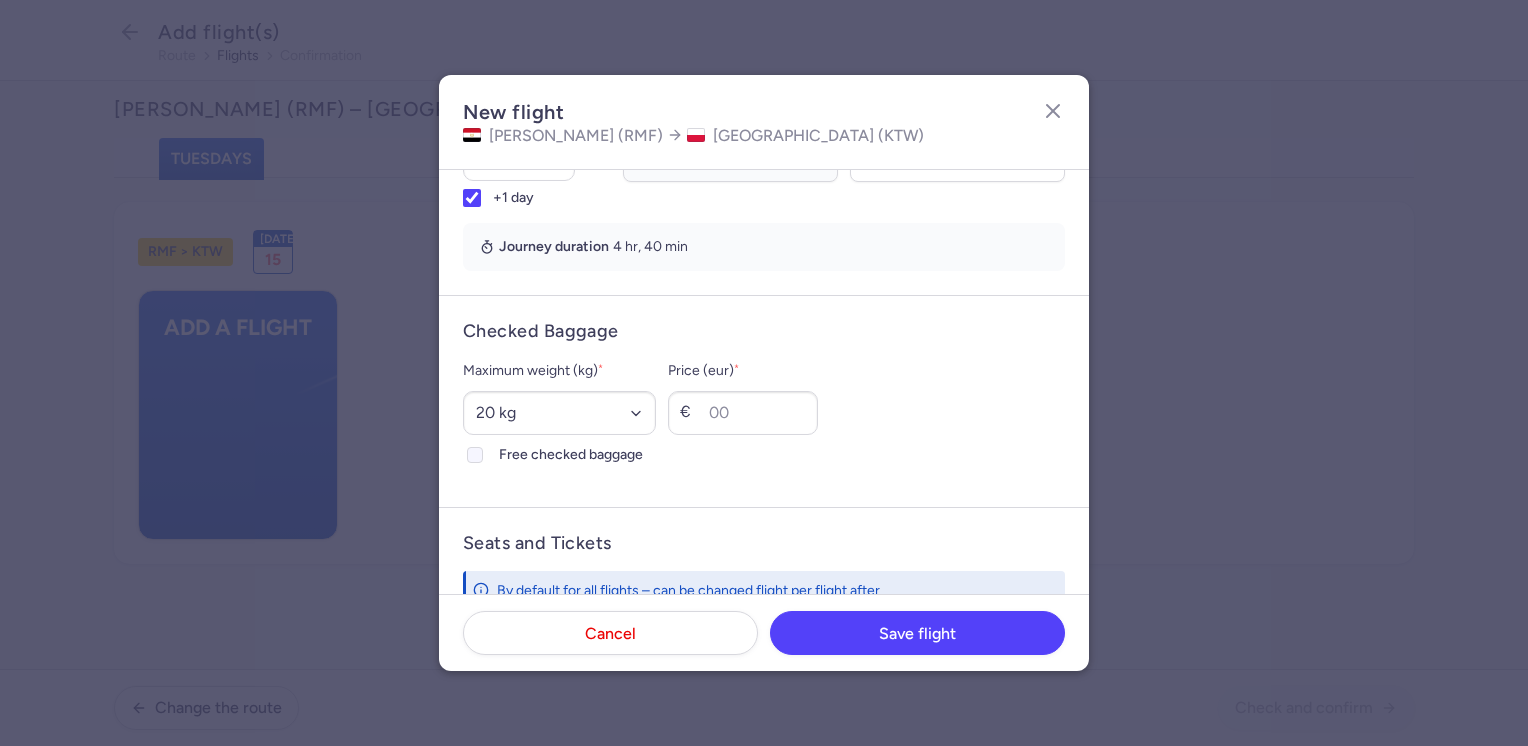 click on "Free checked baggage" 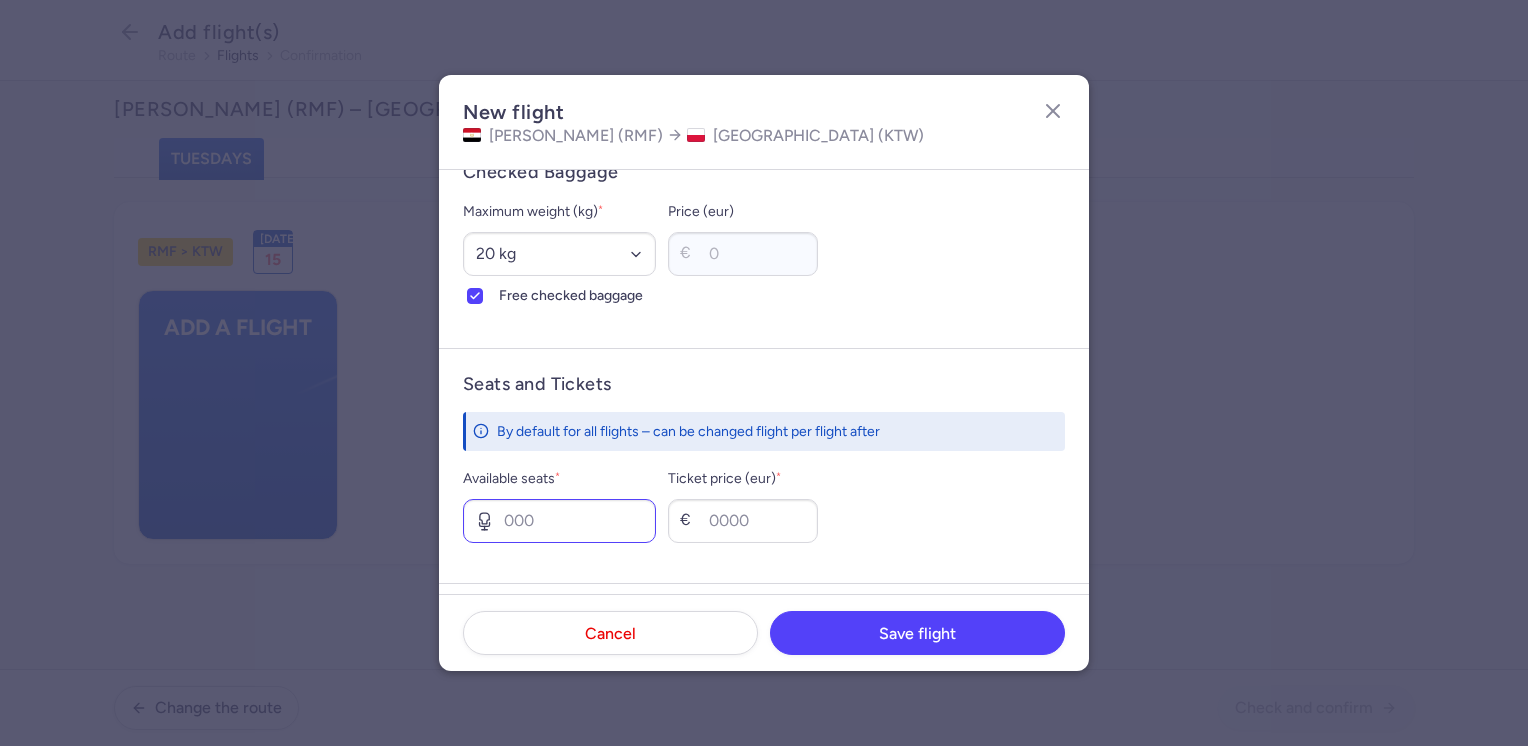 scroll, scrollTop: 600, scrollLeft: 0, axis: vertical 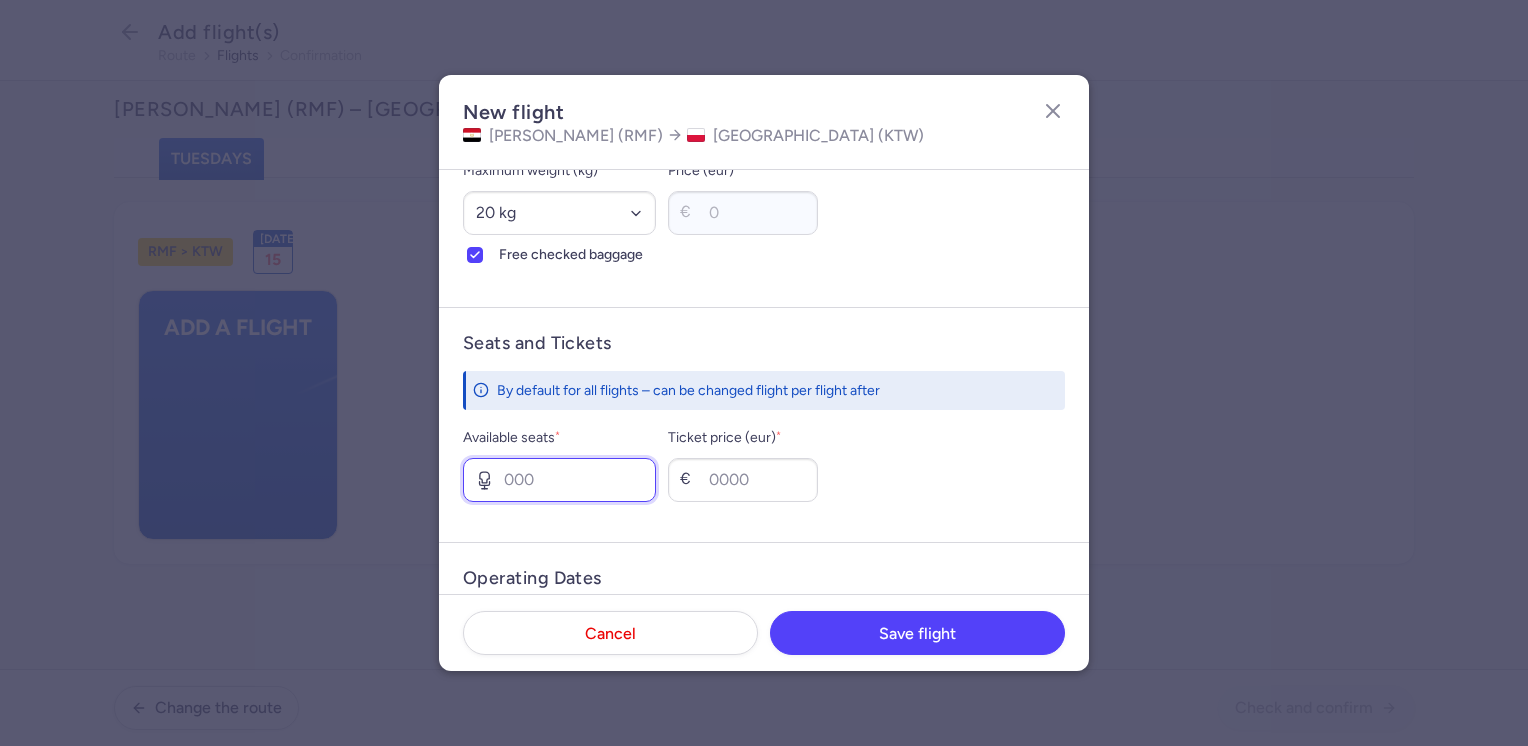click on "Available seats  *" at bounding box center [559, 480] 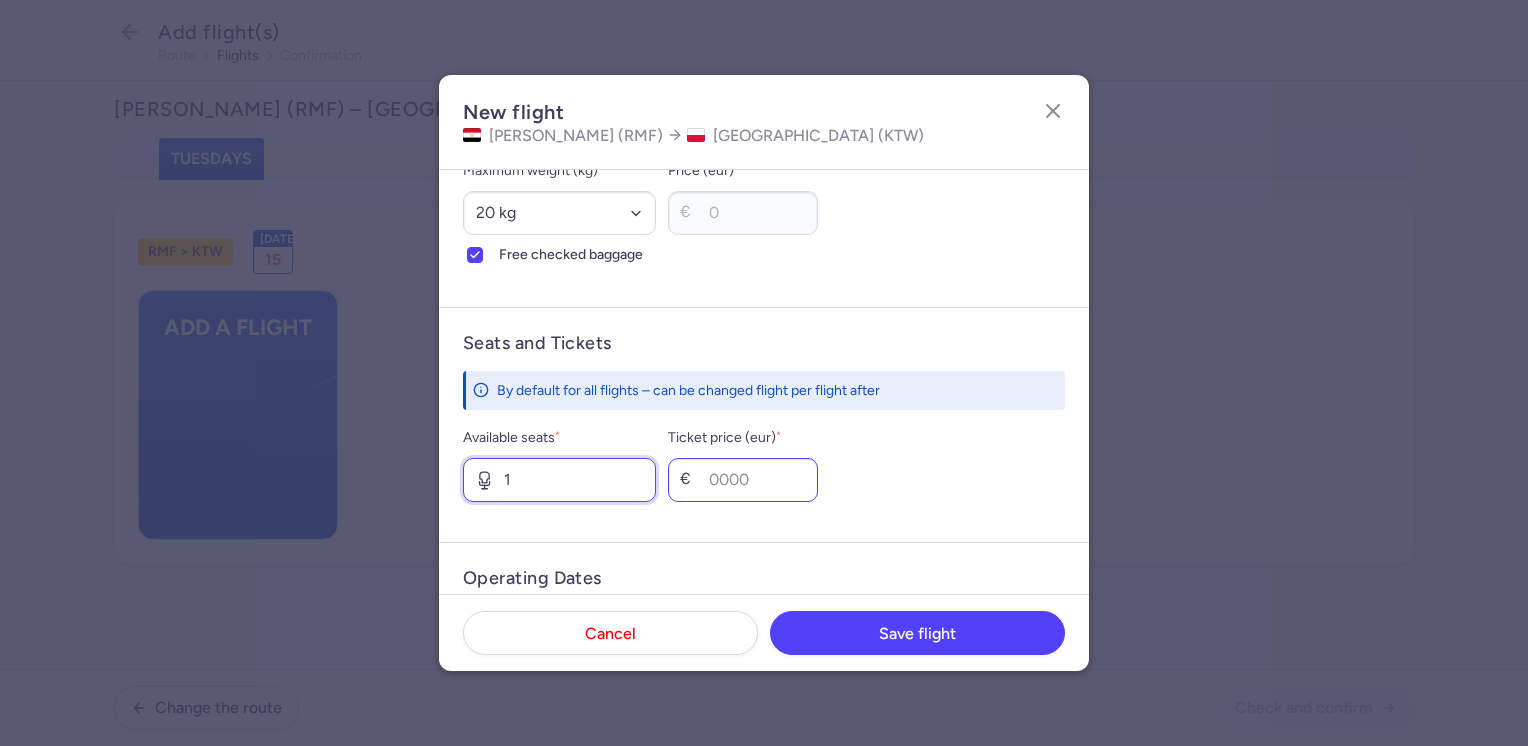 type on "1" 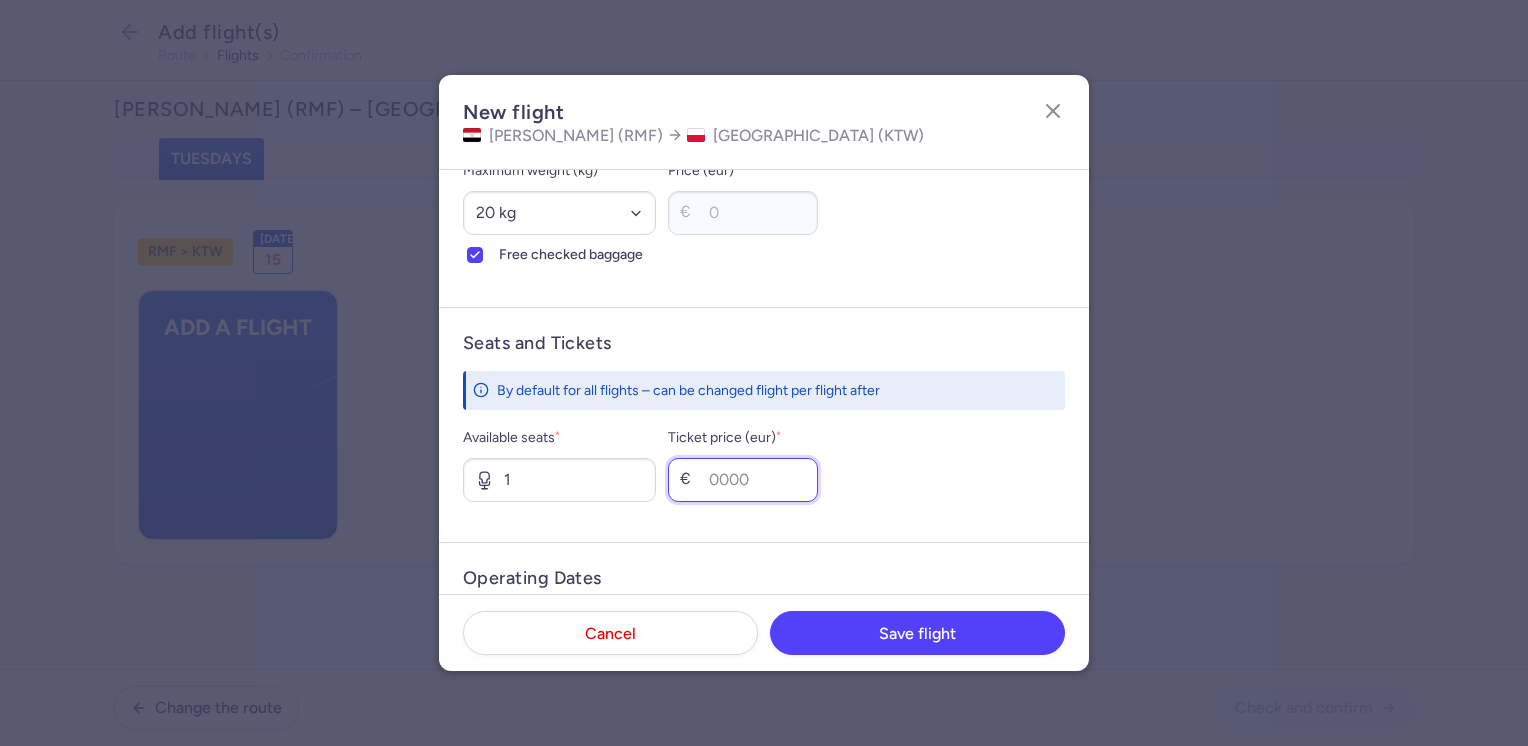 click on "Ticket price (eur)  *" at bounding box center [743, 480] 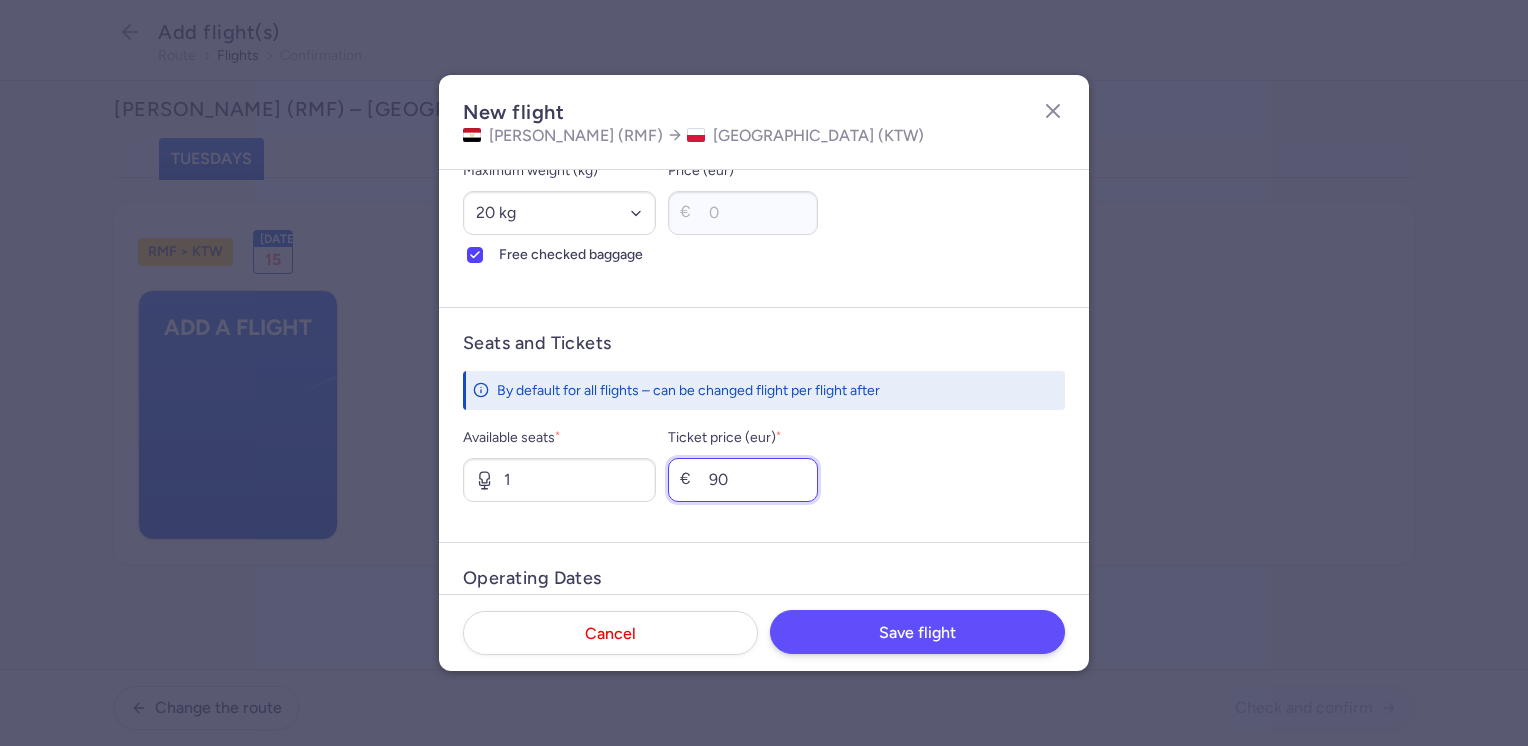 type on "90" 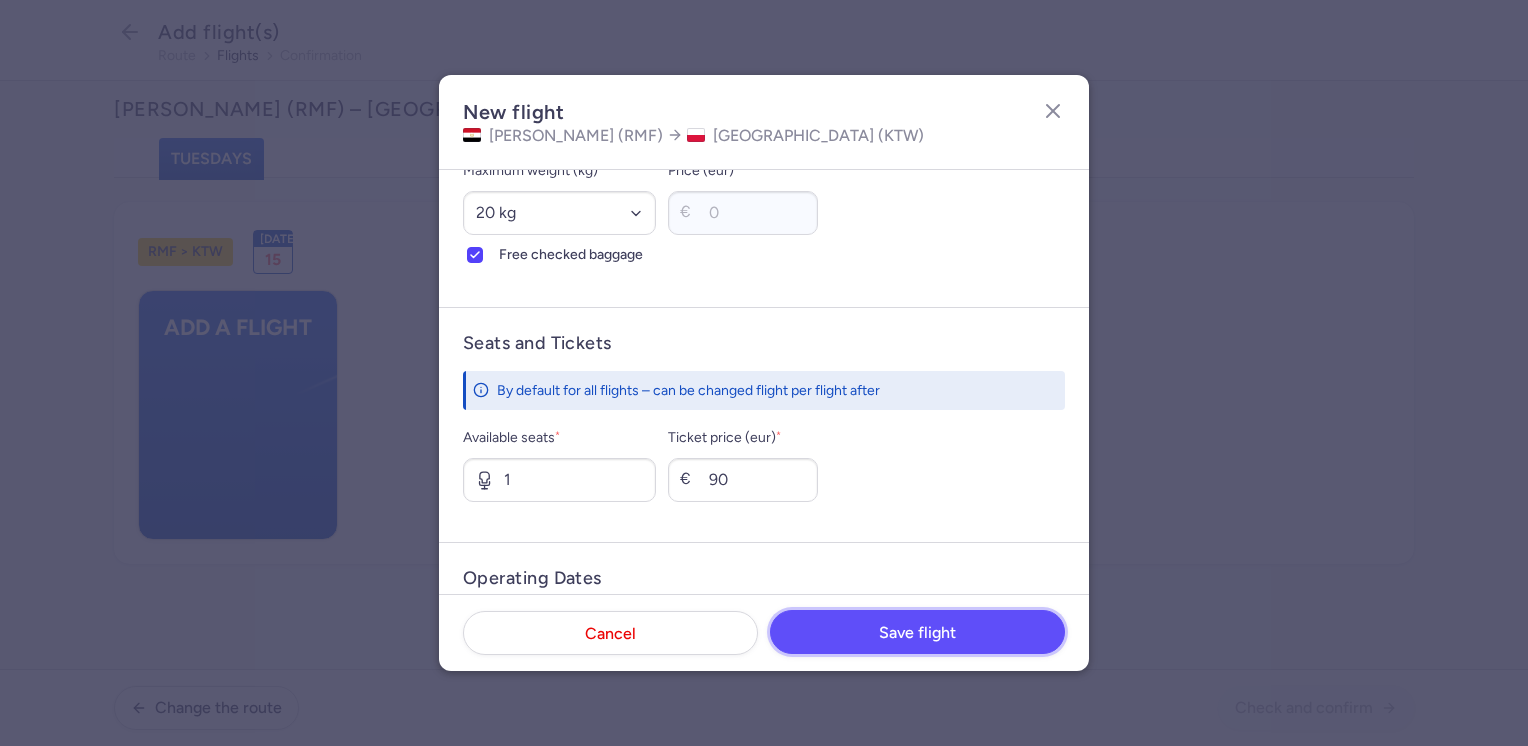 click on "Save flight" at bounding box center (917, 632) 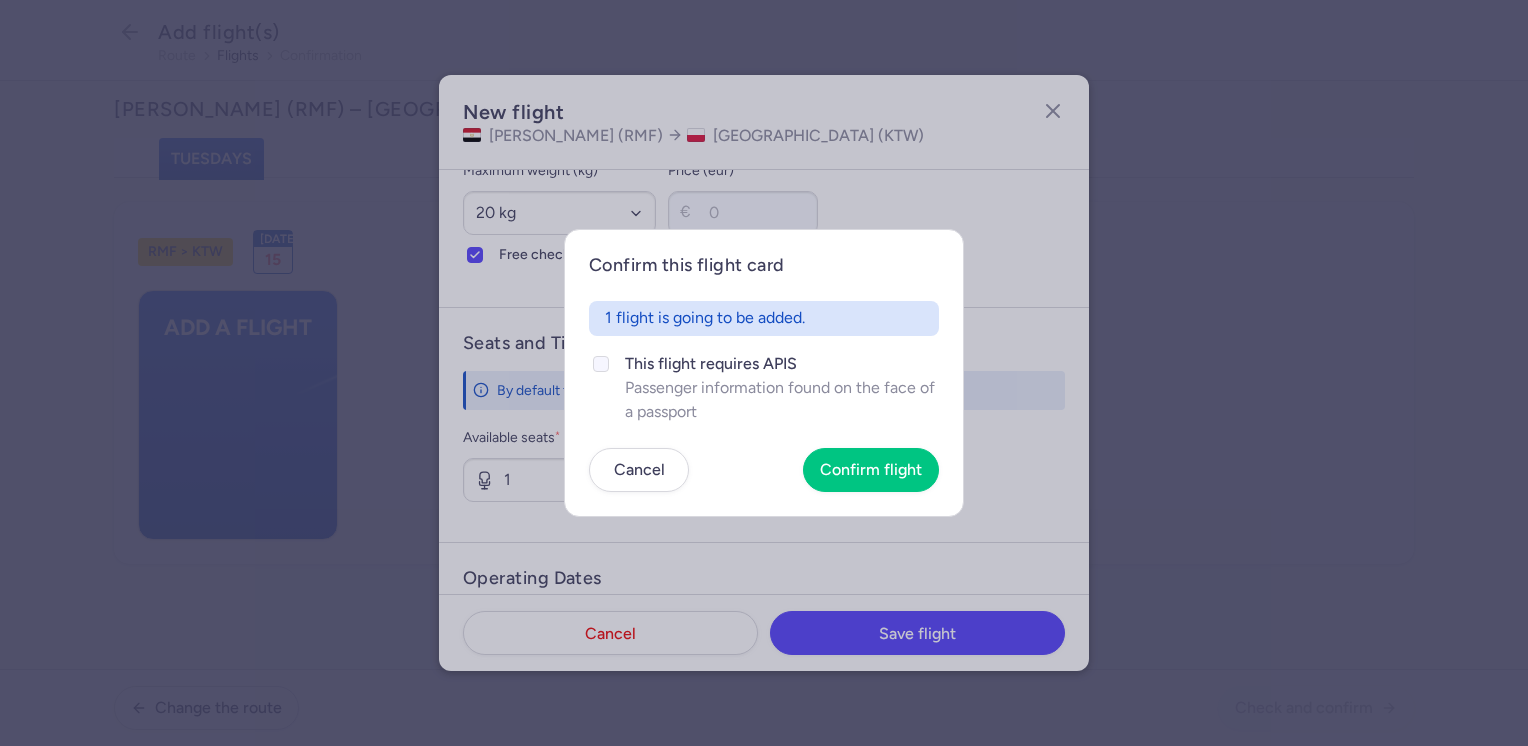 click on "This flight requires APIS" 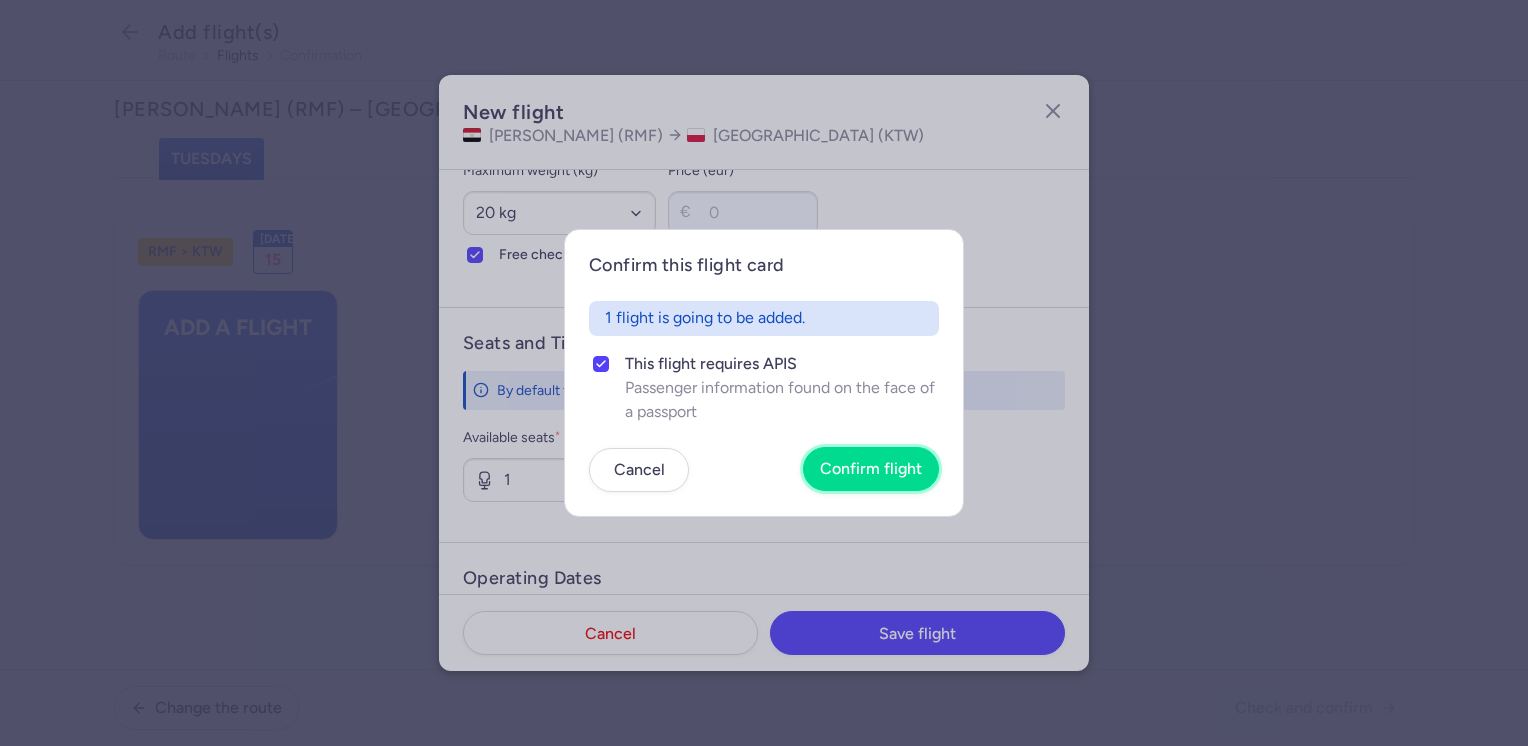click on "Confirm flight" at bounding box center [871, 469] 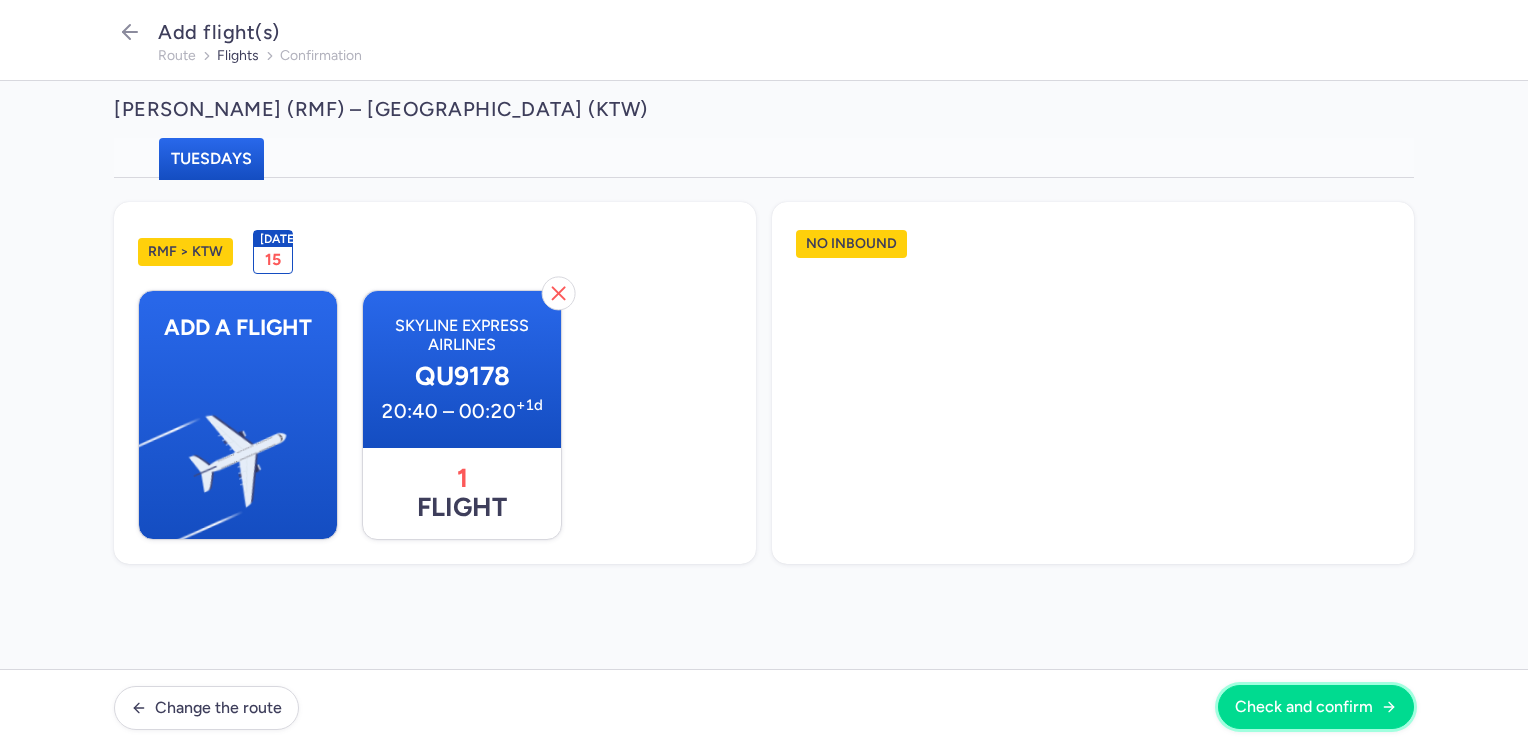 click on "Check and confirm" at bounding box center (1316, 707) 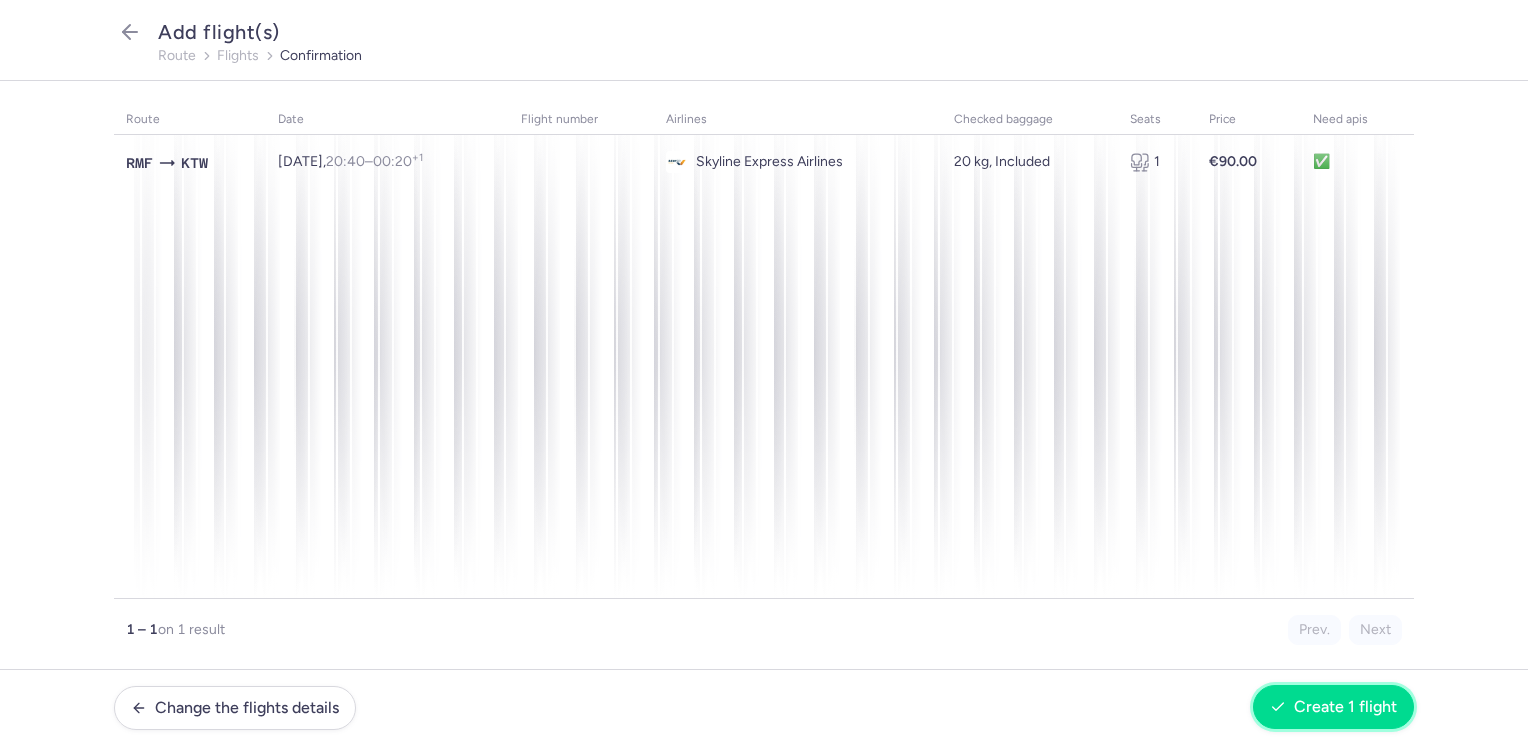 click on "Create 1 flight" at bounding box center [1345, 707] 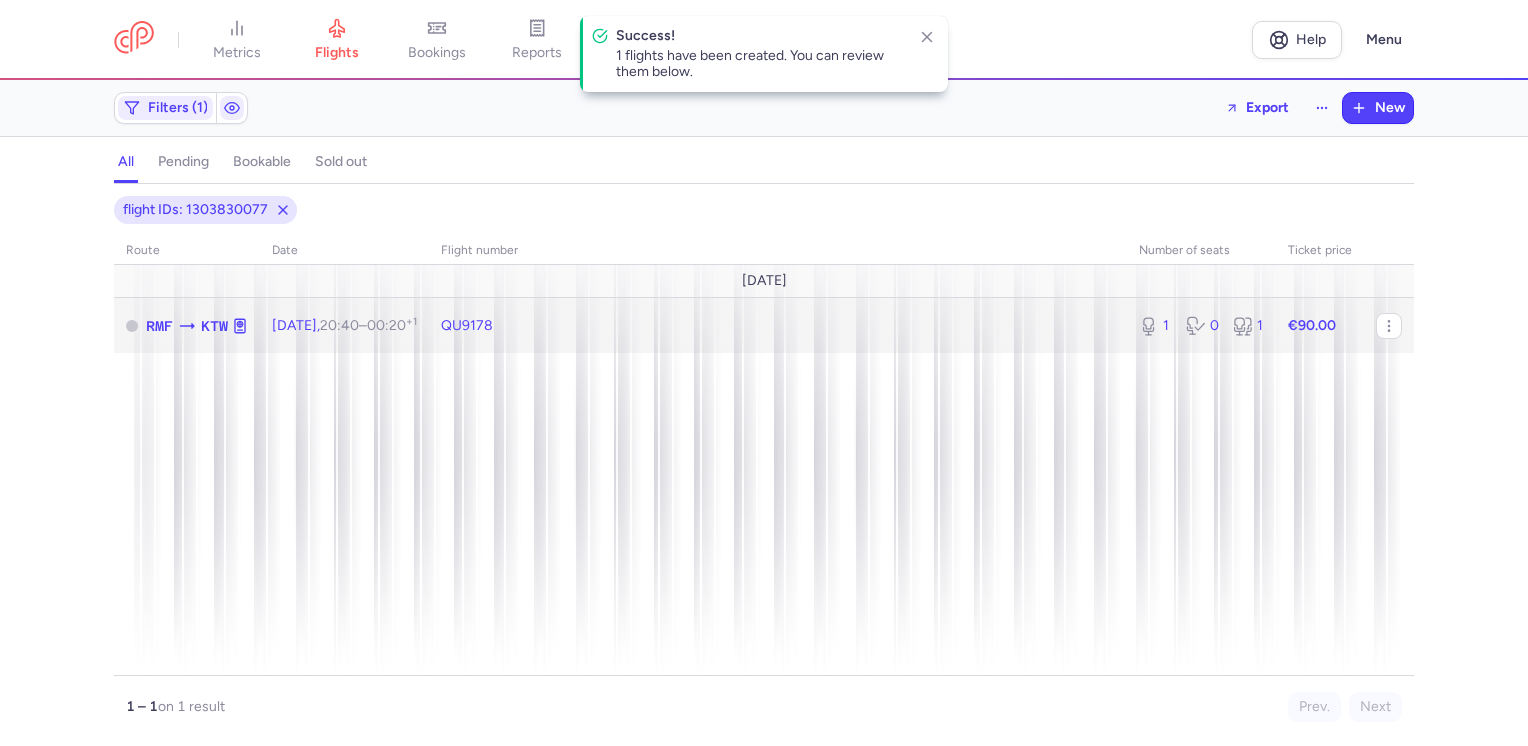 click on "€90.00" 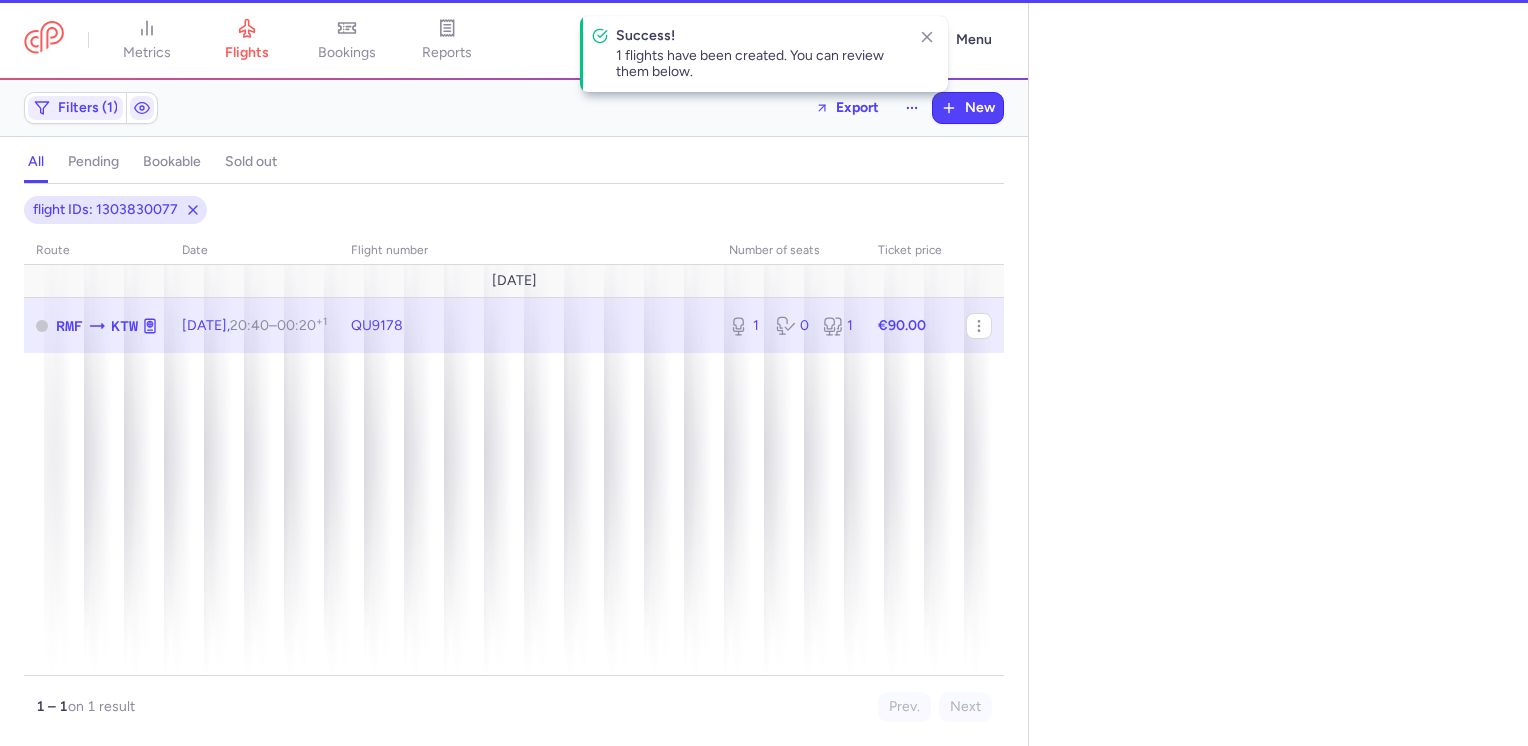 select on "days" 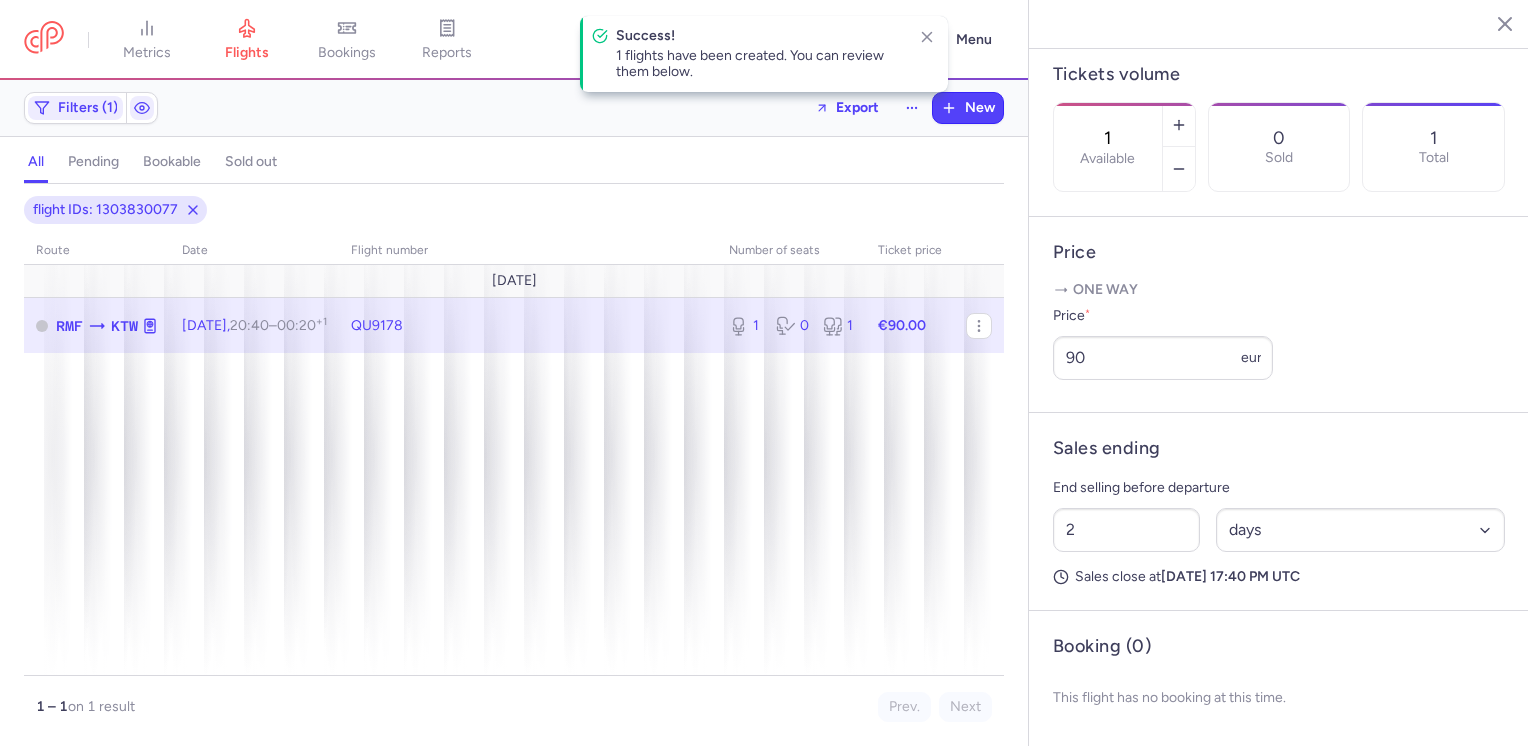 scroll, scrollTop: 632, scrollLeft: 0, axis: vertical 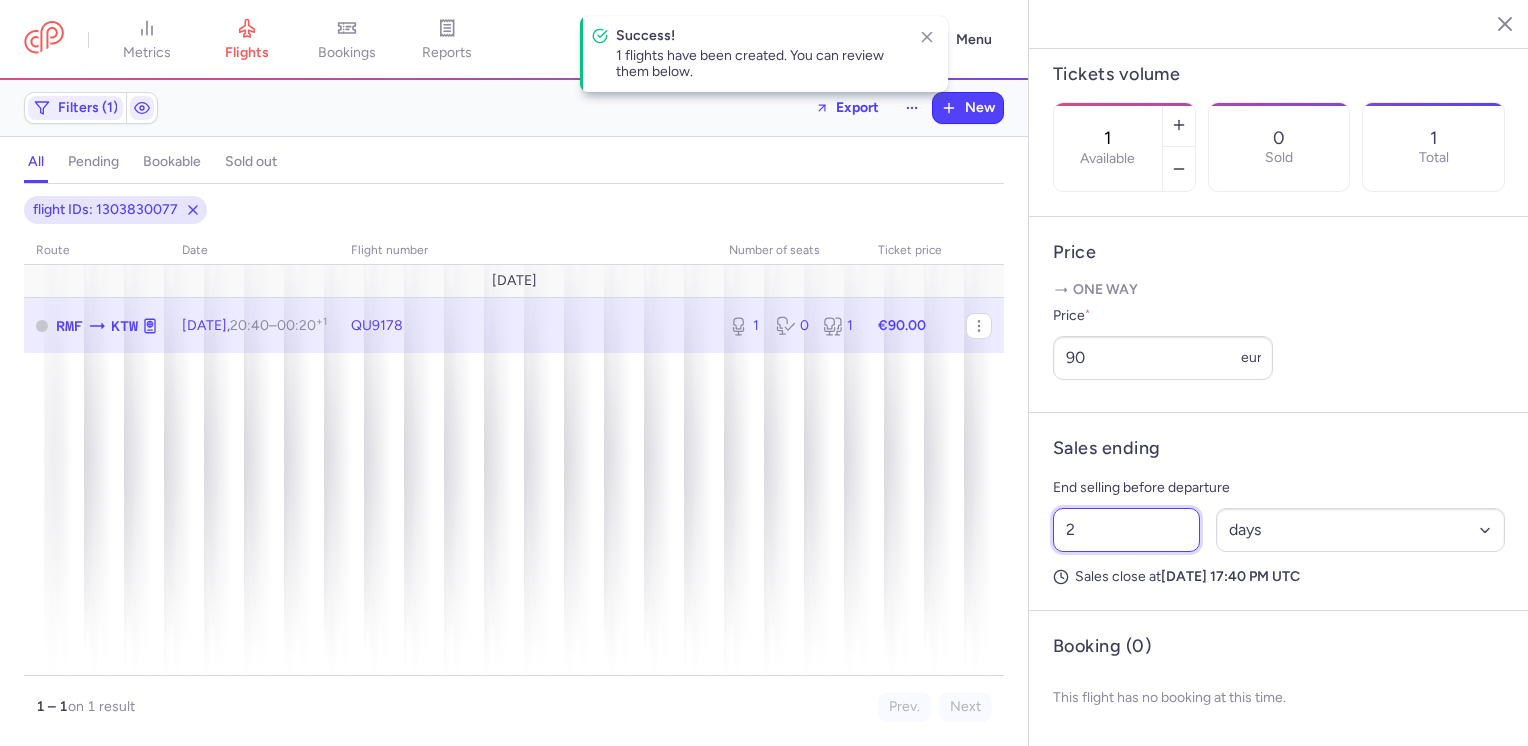 drag, startPoint x: 1081, startPoint y: 520, endPoint x: 1023, endPoint y: 542, distance: 62.03225 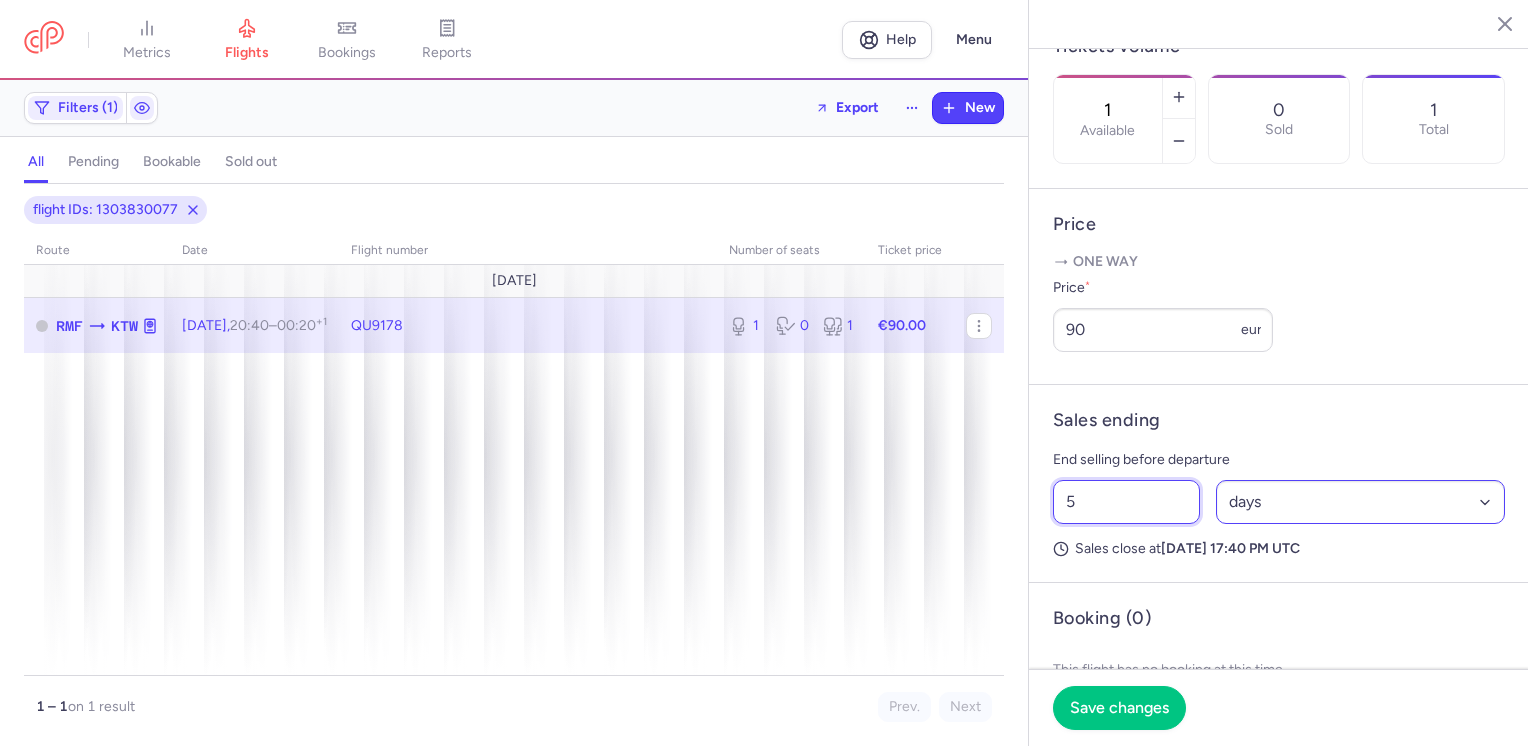 type on "5" 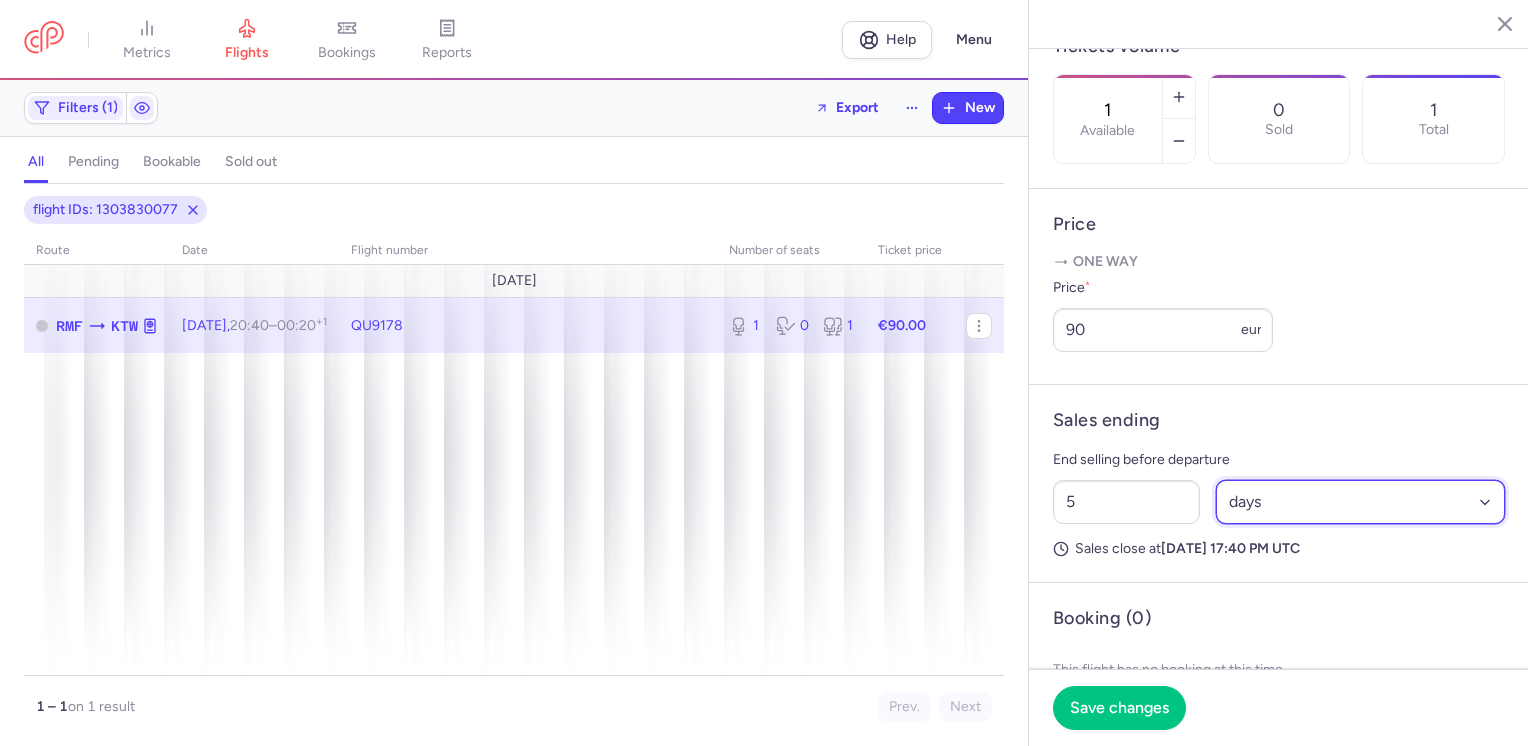 click on "Select an option hours days" at bounding box center [1361, 502] 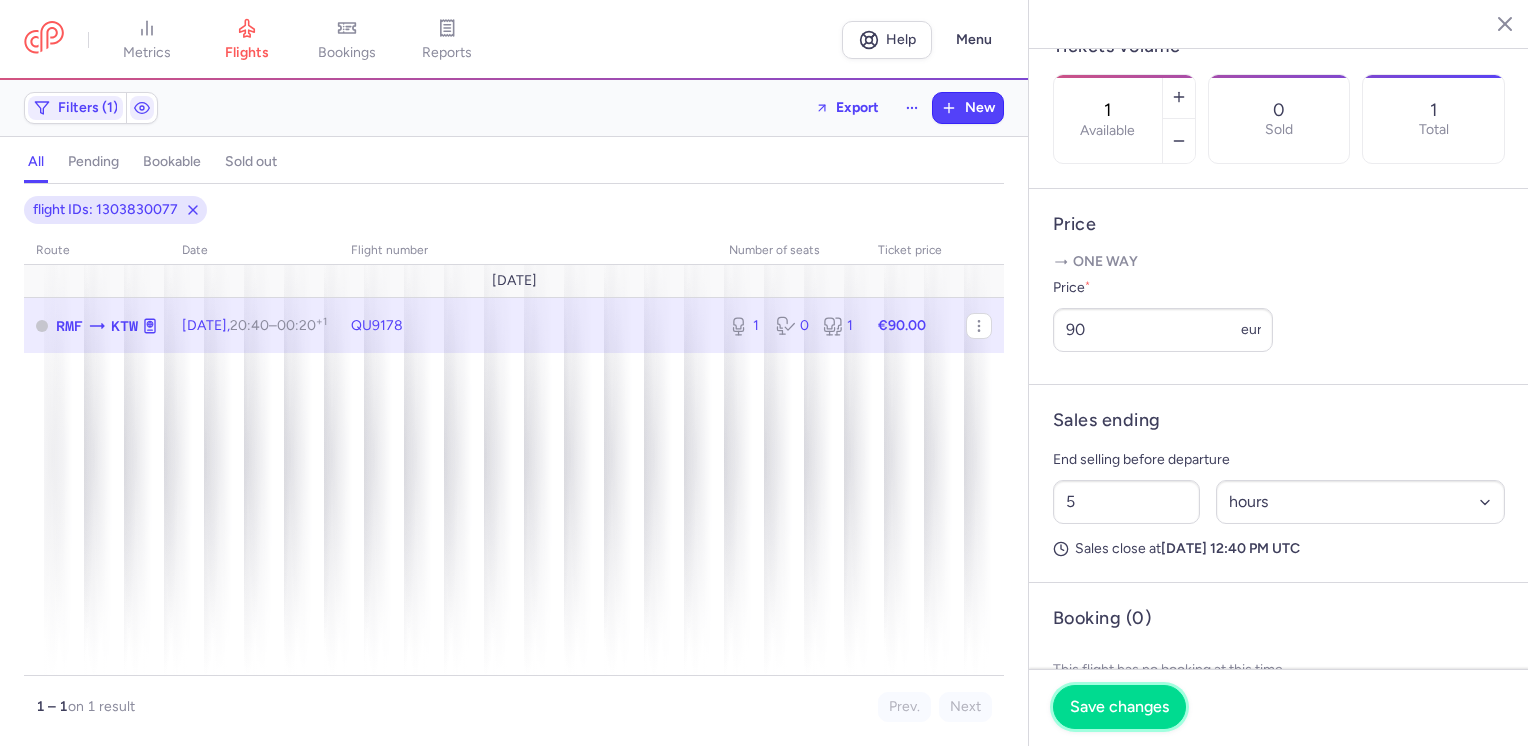 click on "Save changes" at bounding box center [1119, 707] 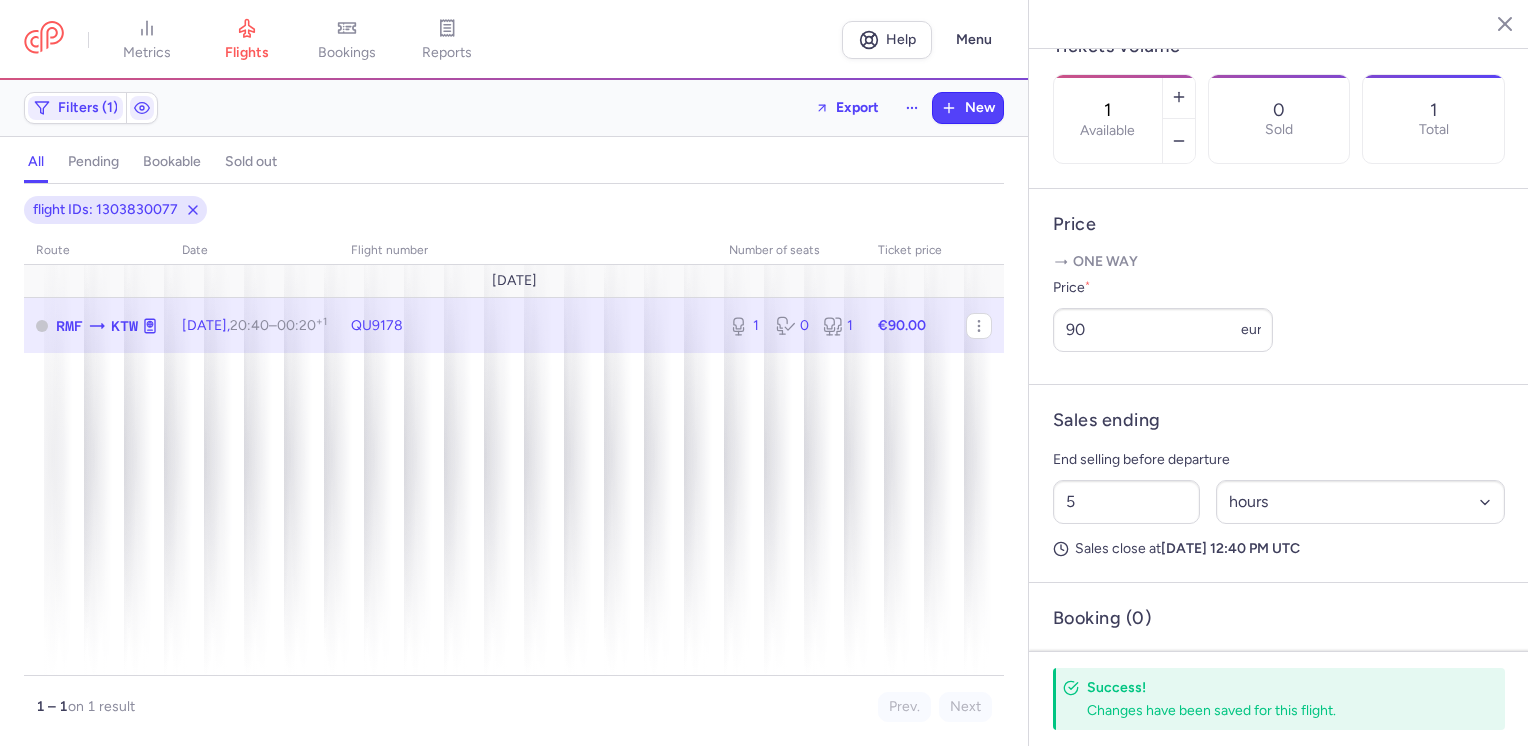 drag, startPoint x: 1483, startPoint y: 20, endPoint x: 1155, endPoint y: 104, distance: 338.5853 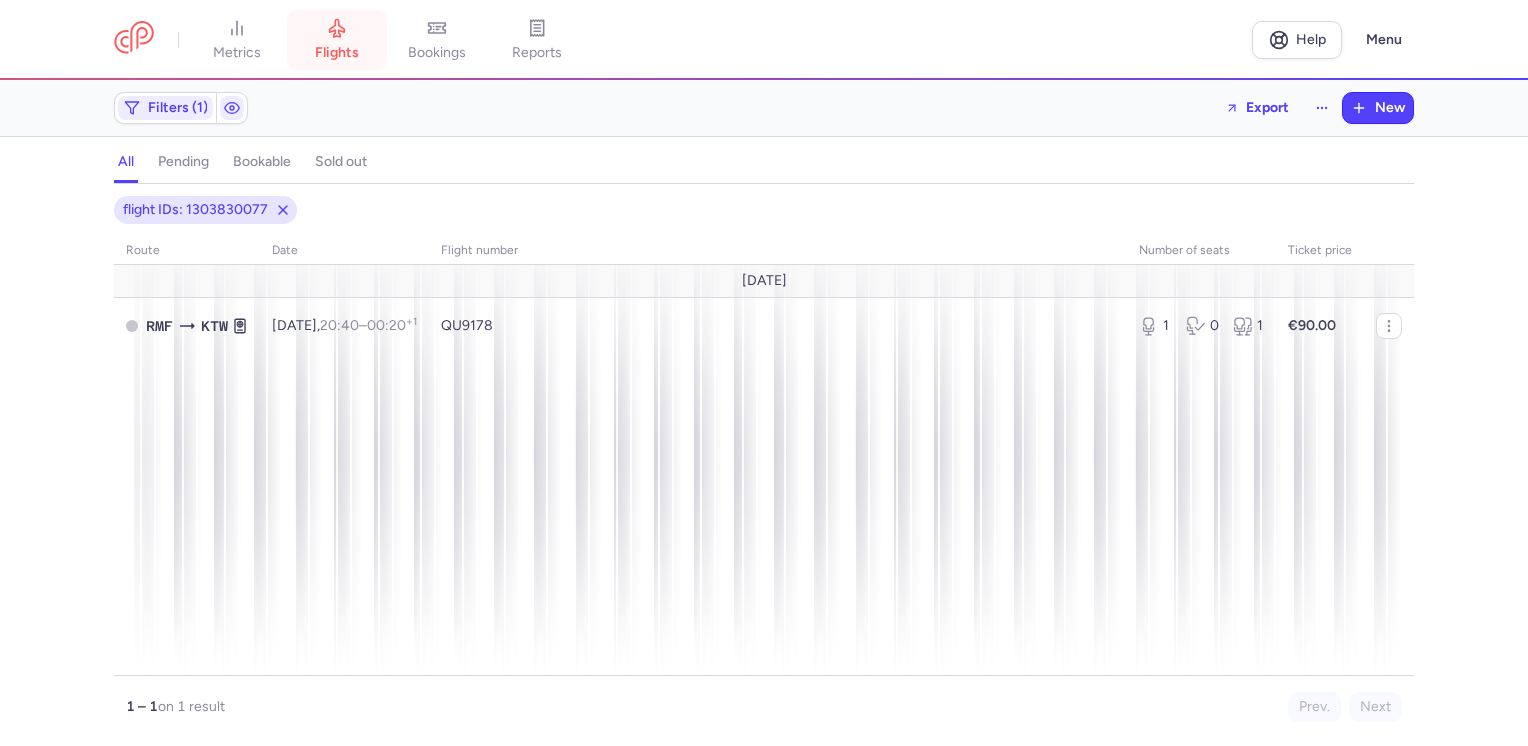 click on "flights" at bounding box center (337, 40) 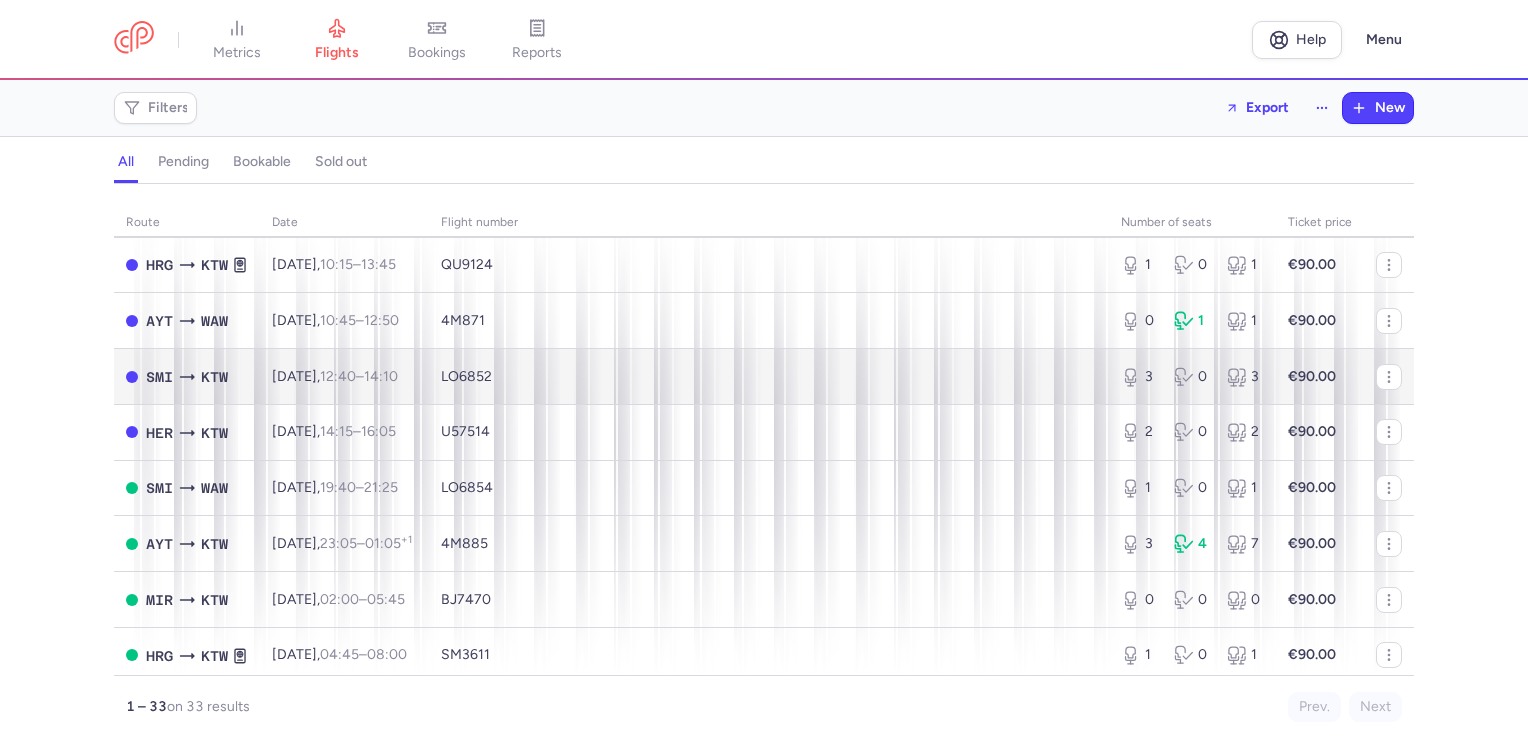 scroll, scrollTop: 300, scrollLeft: 0, axis: vertical 